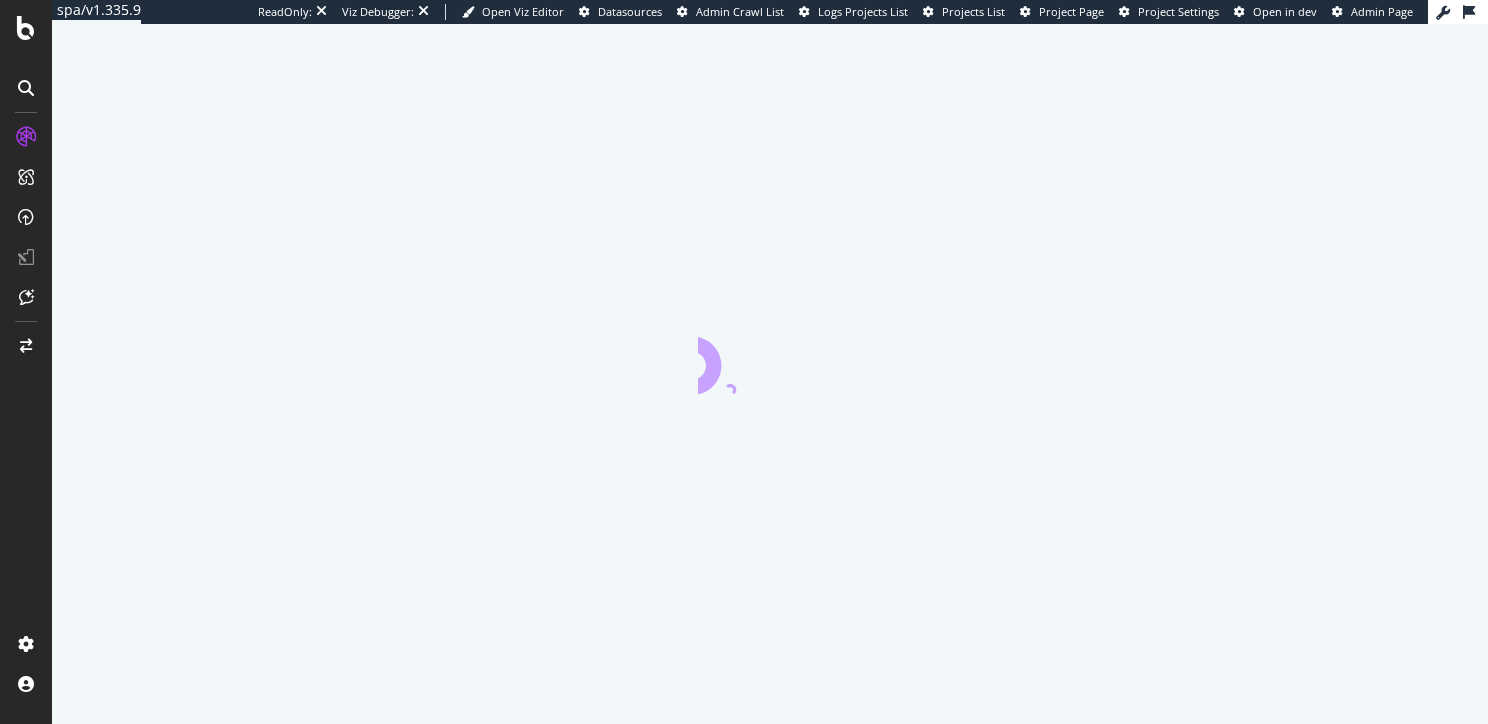 scroll, scrollTop: 0, scrollLeft: 0, axis: both 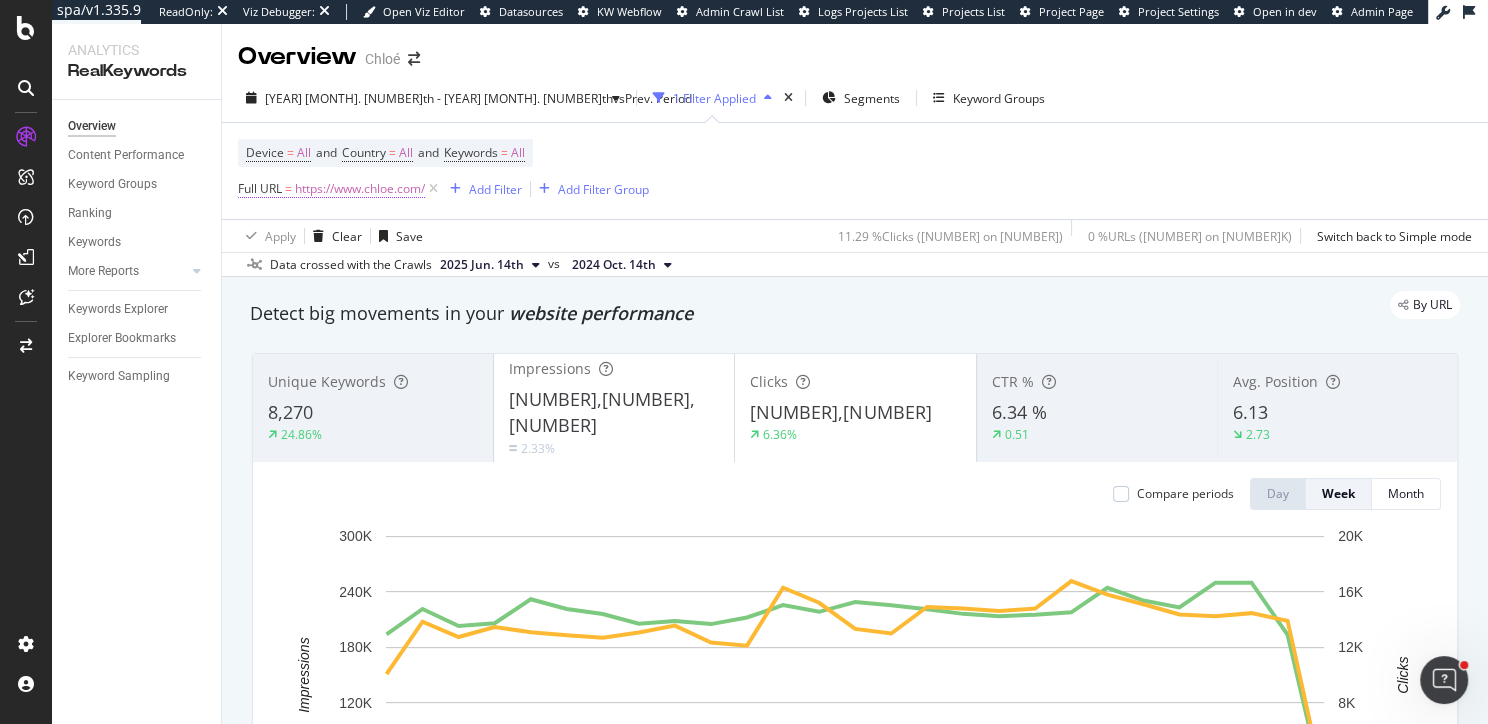 click on "https://www.chloe.com/" at bounding box center [360, 189] 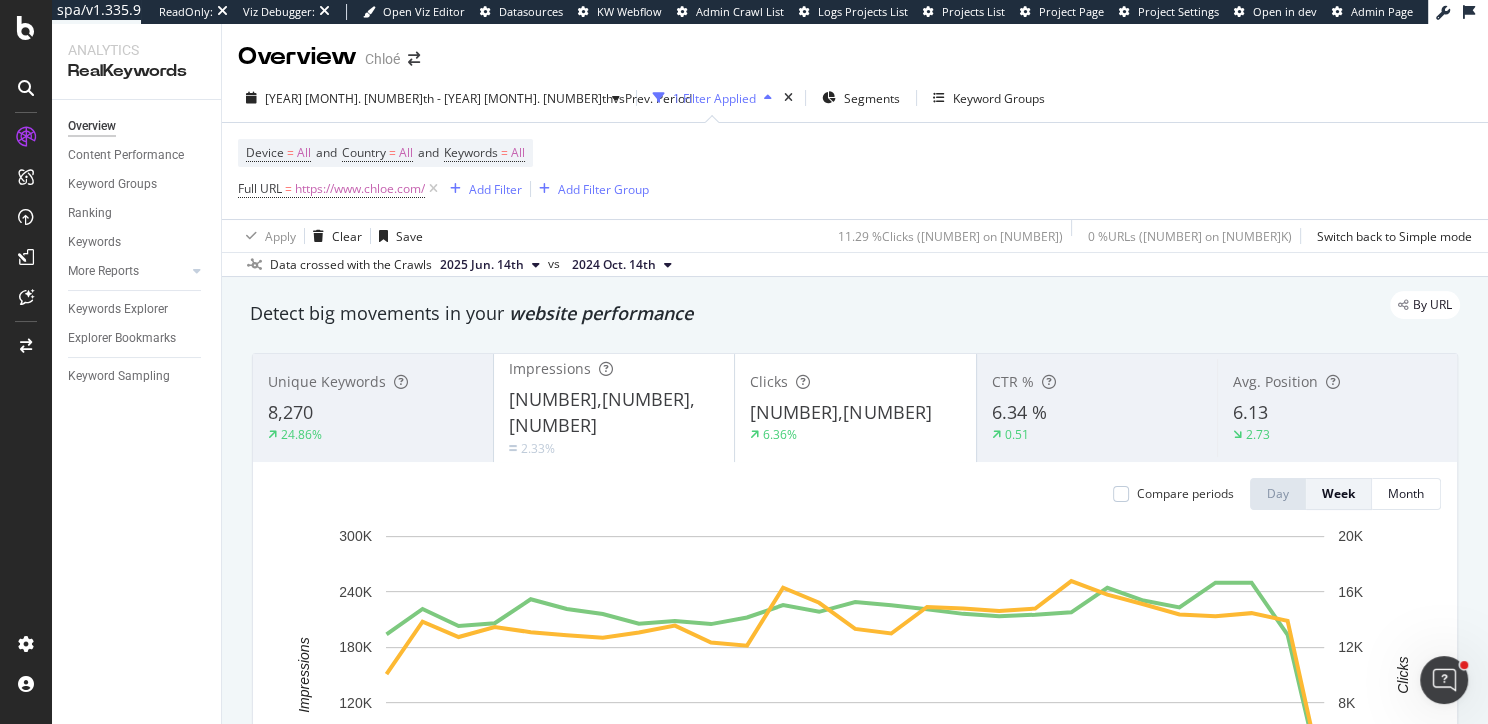 click on "2024 Dec. 17th - 2025 Jun. 16th  vs  Prev. Period 1 Filter Applied Segments Keyword Groups" at bounding box center [855, 102] 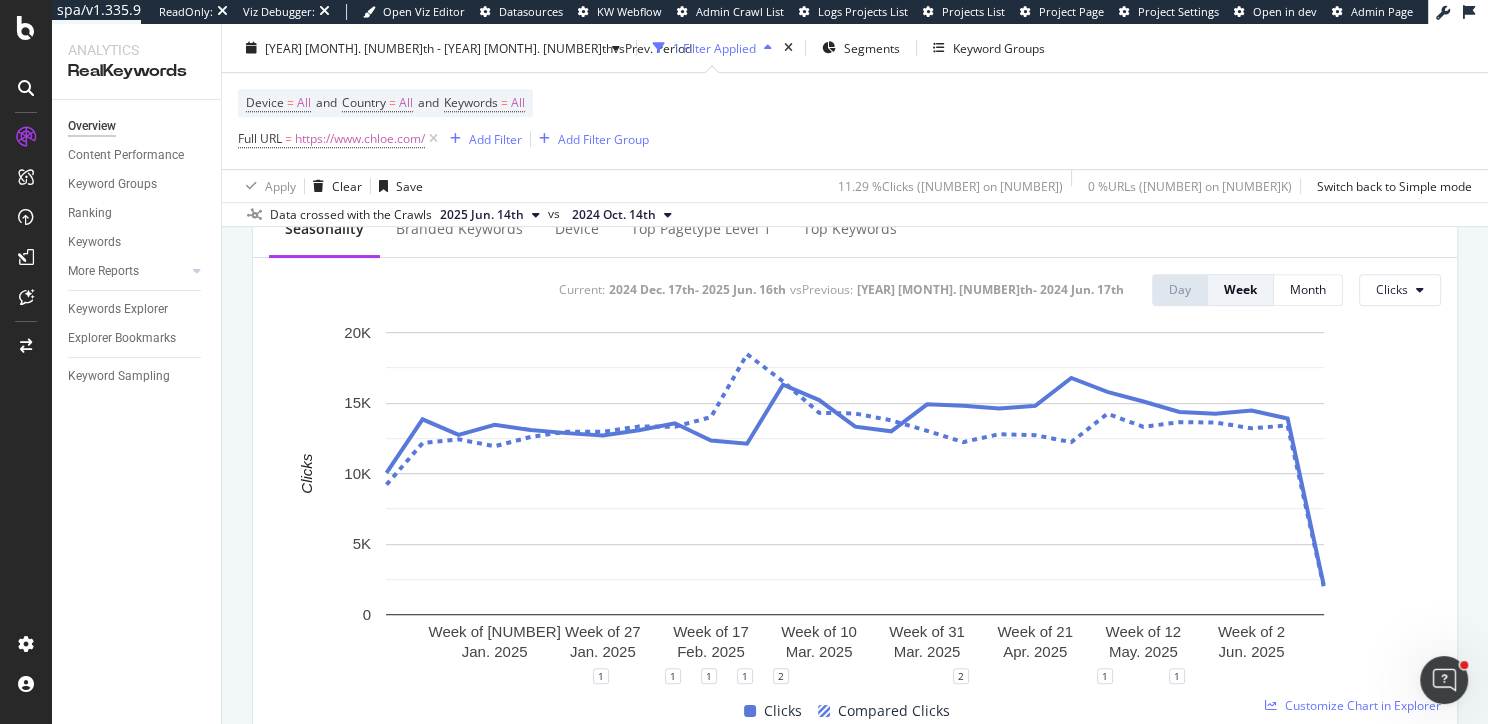 scroll, scrollTop: 775, scrollLeft: 0, axis: vertical 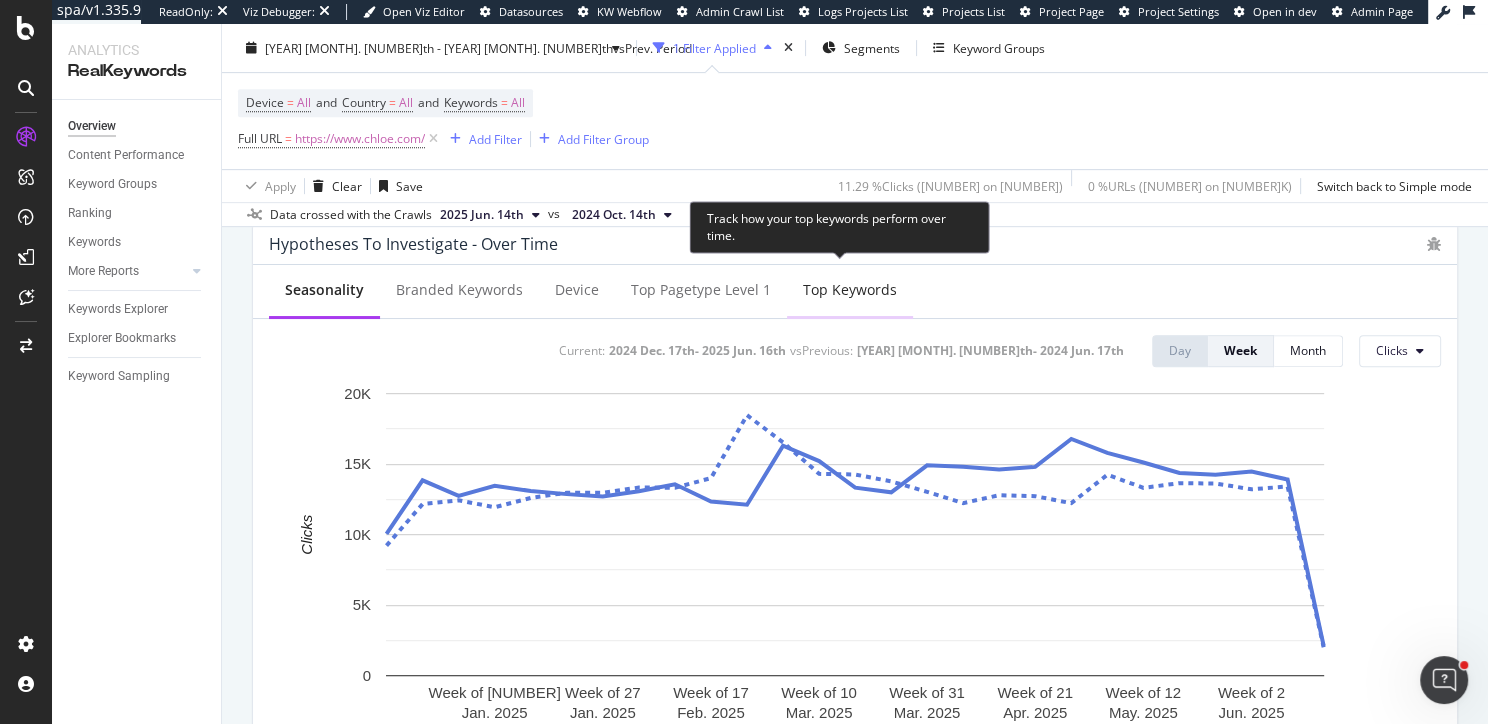 click on "Top Keywords" at bounding box center (850, 290) 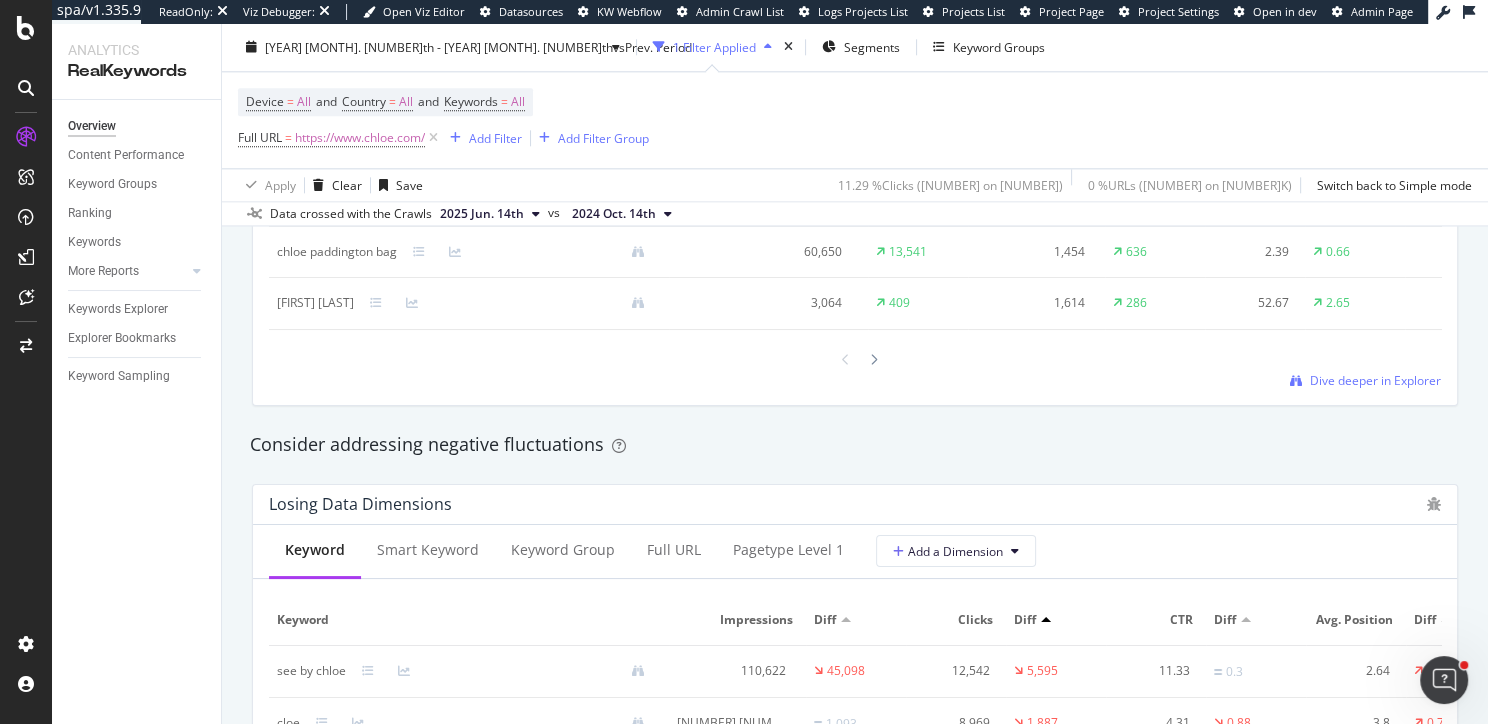 scroll, scrollTop: 2207, scrollLeft: 0, axis: vertical 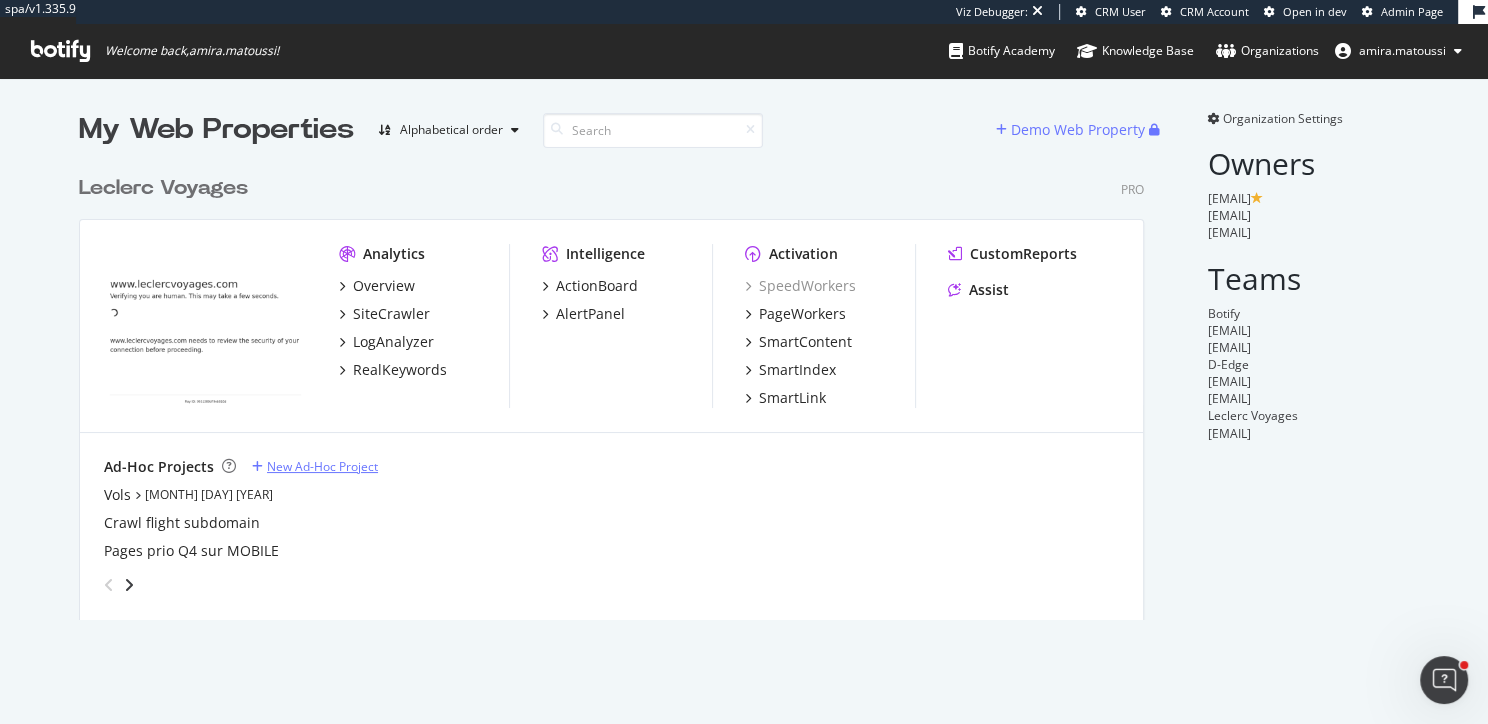 click on "New Ad-Hoc Project" at bounding box center [322, 466] 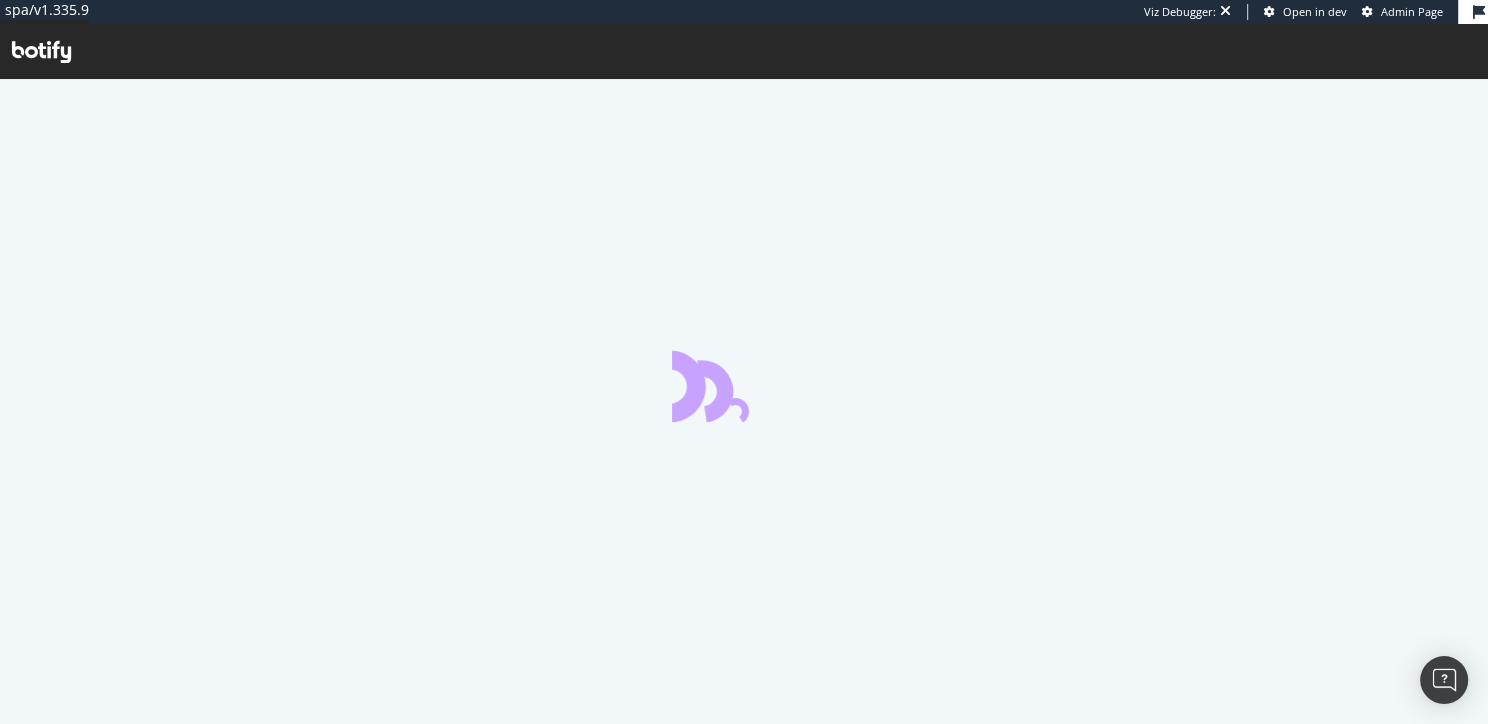 scroll, scrollTop: 0, scrollLeft: 0, axis: both 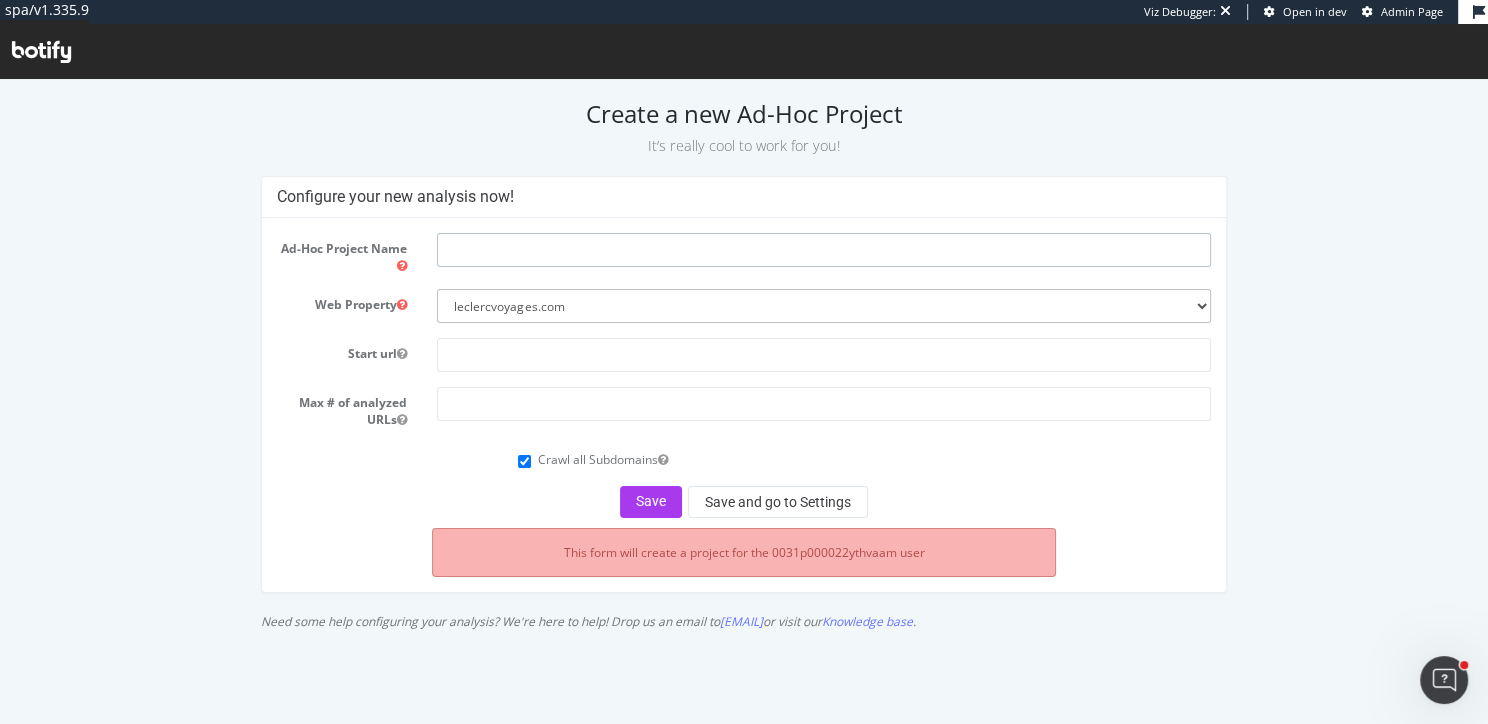 click at bounding box center (824, 250) 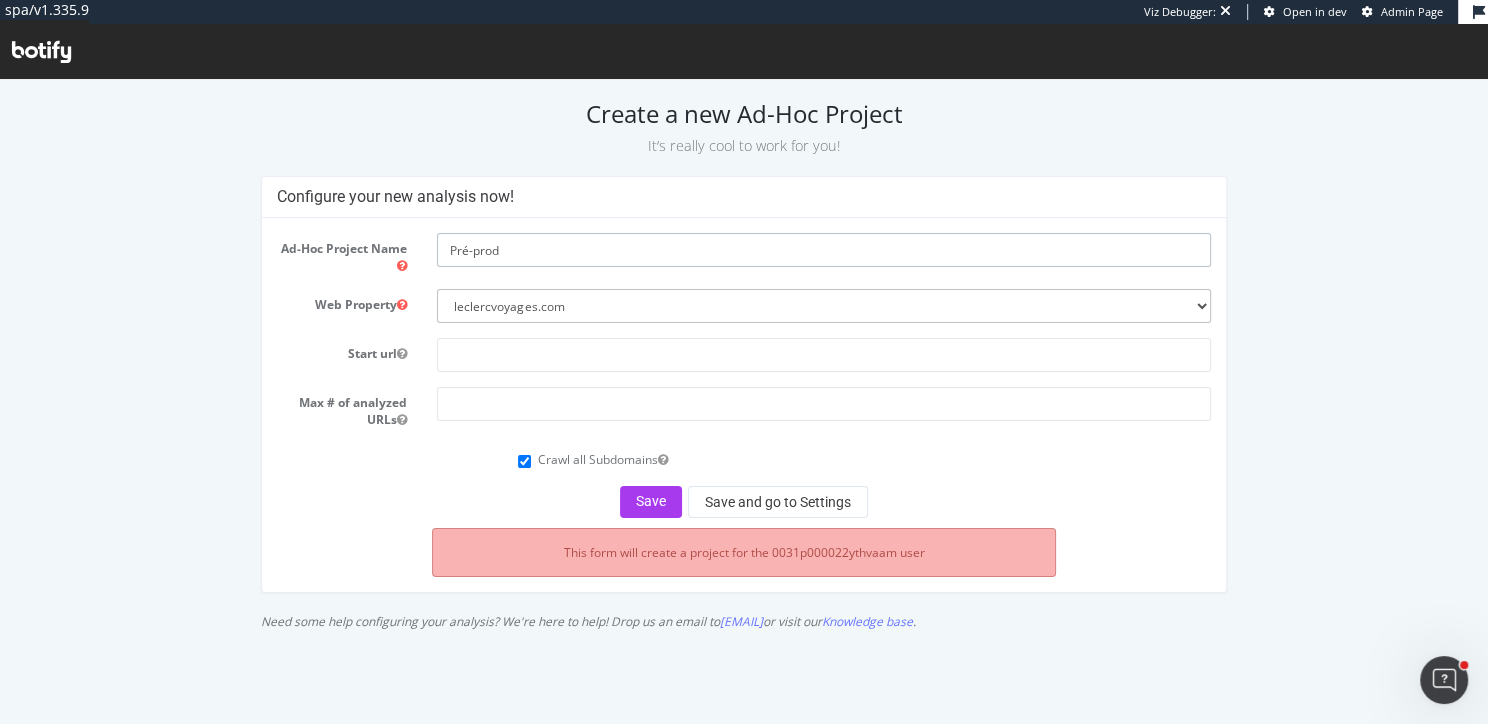 type on "Pré-prod" 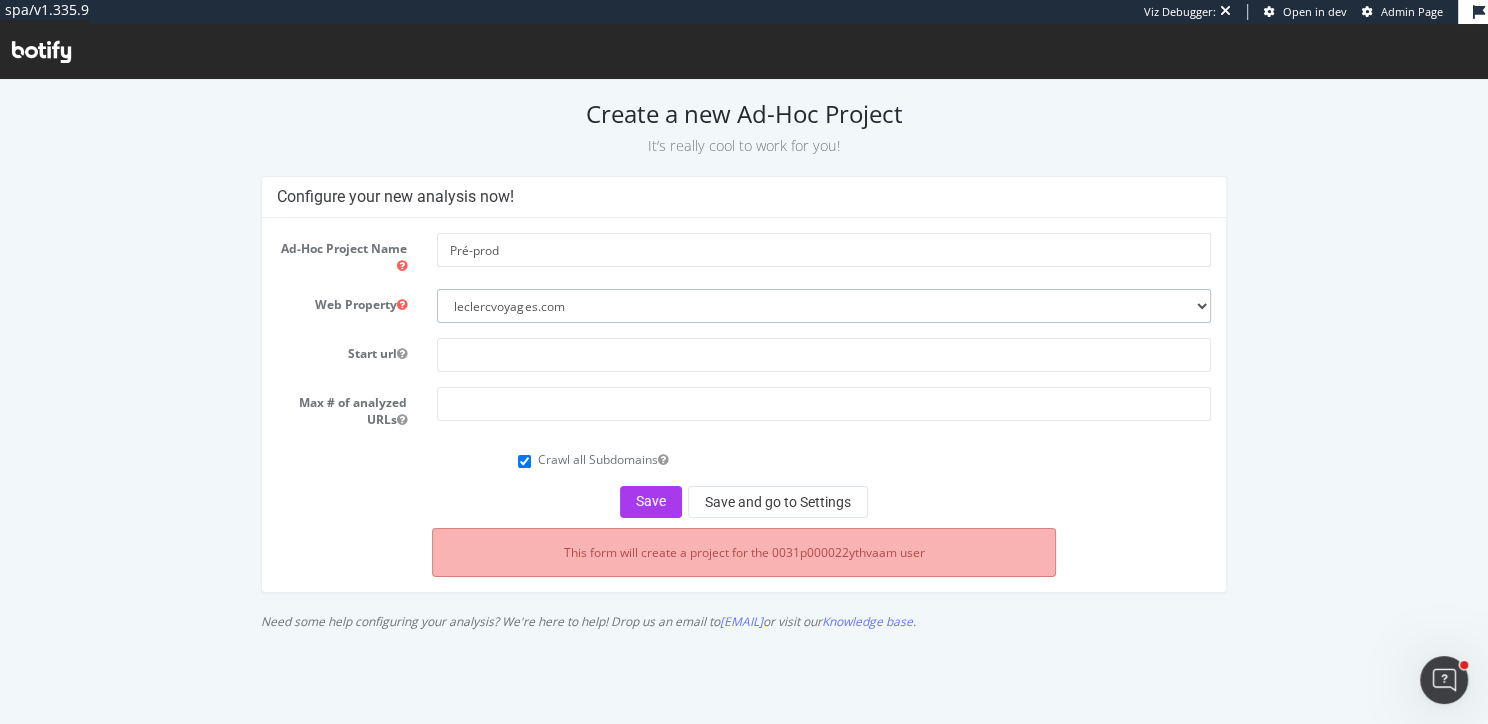 click on "--------- leclercvoyages.com" at bounding box center (824, 306) 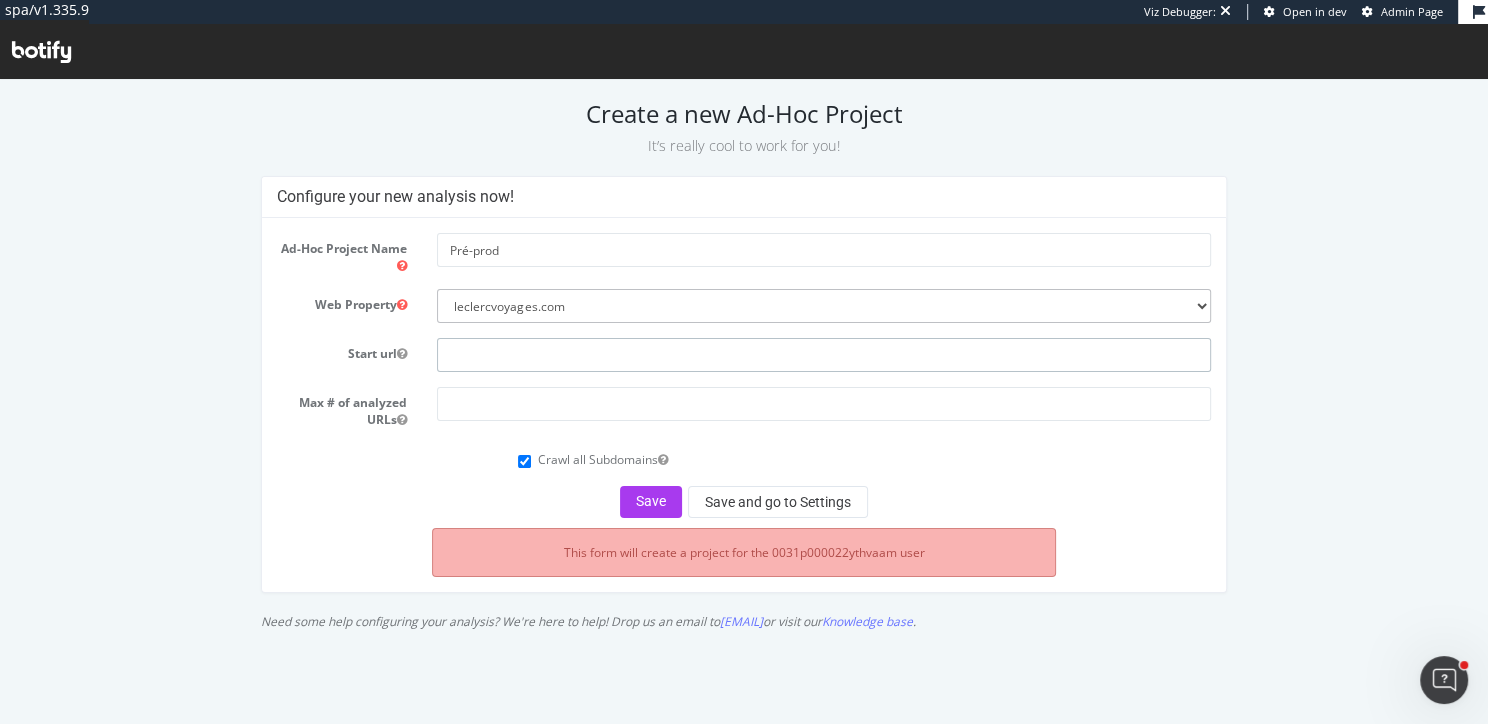 click at bounding box center [824, 355] 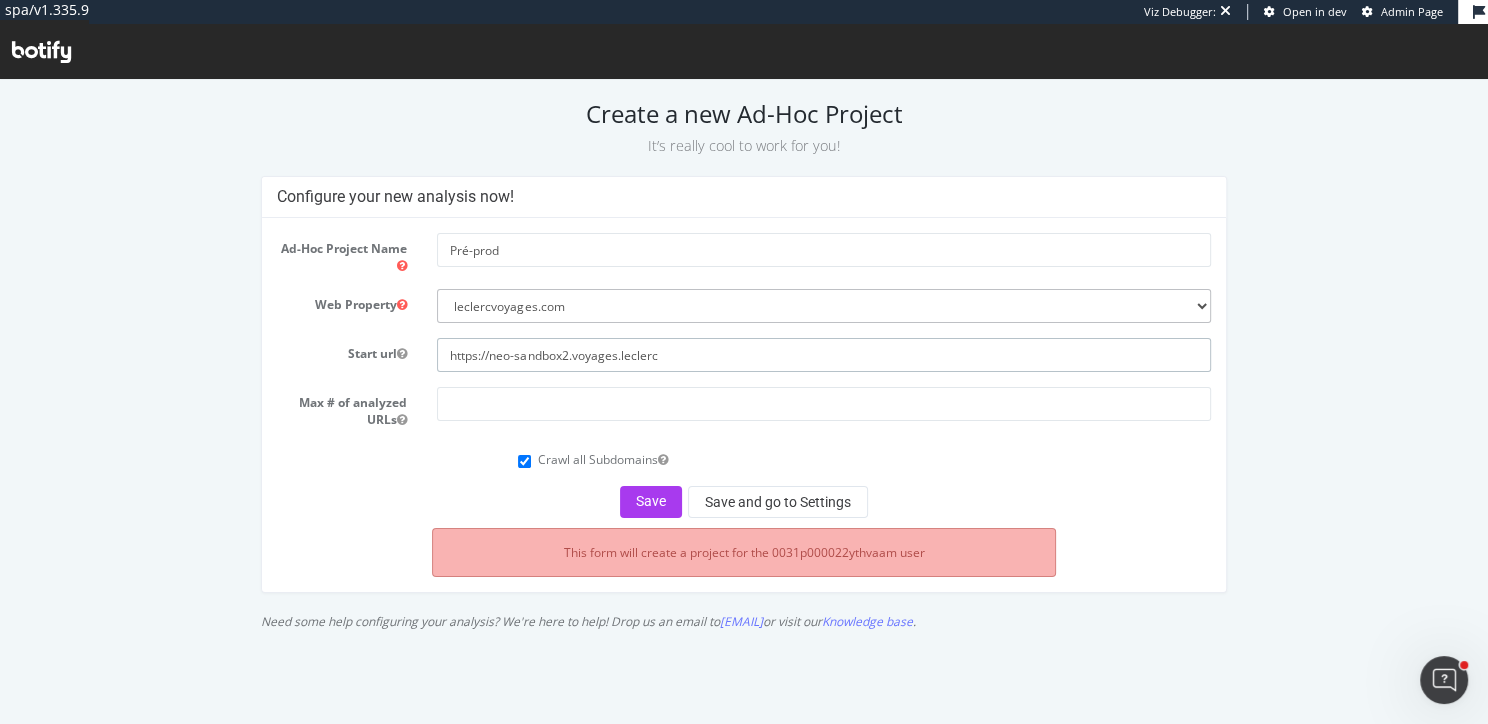 type on "https://neo-sandbox2.voyages.leclerc" 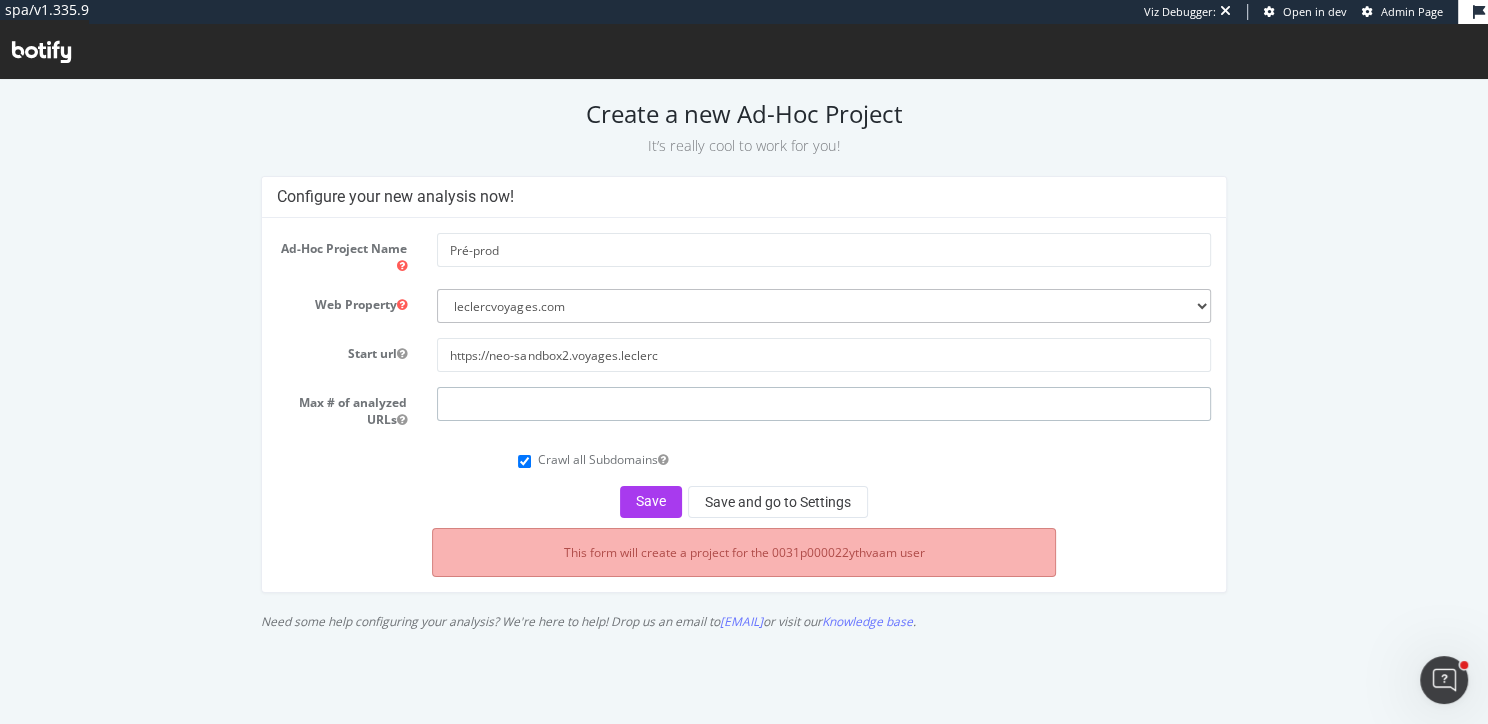 click at bounding box center (824, 404) 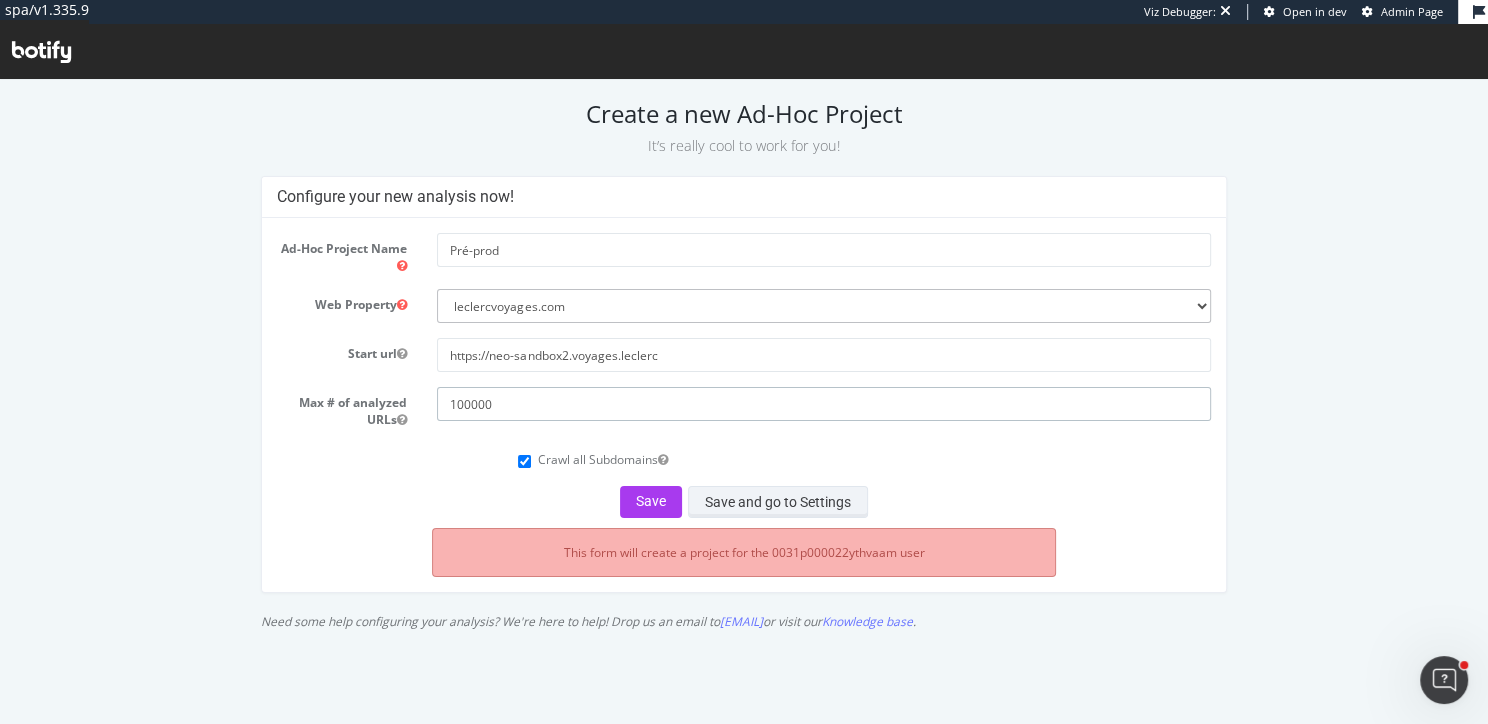 type on "100000" 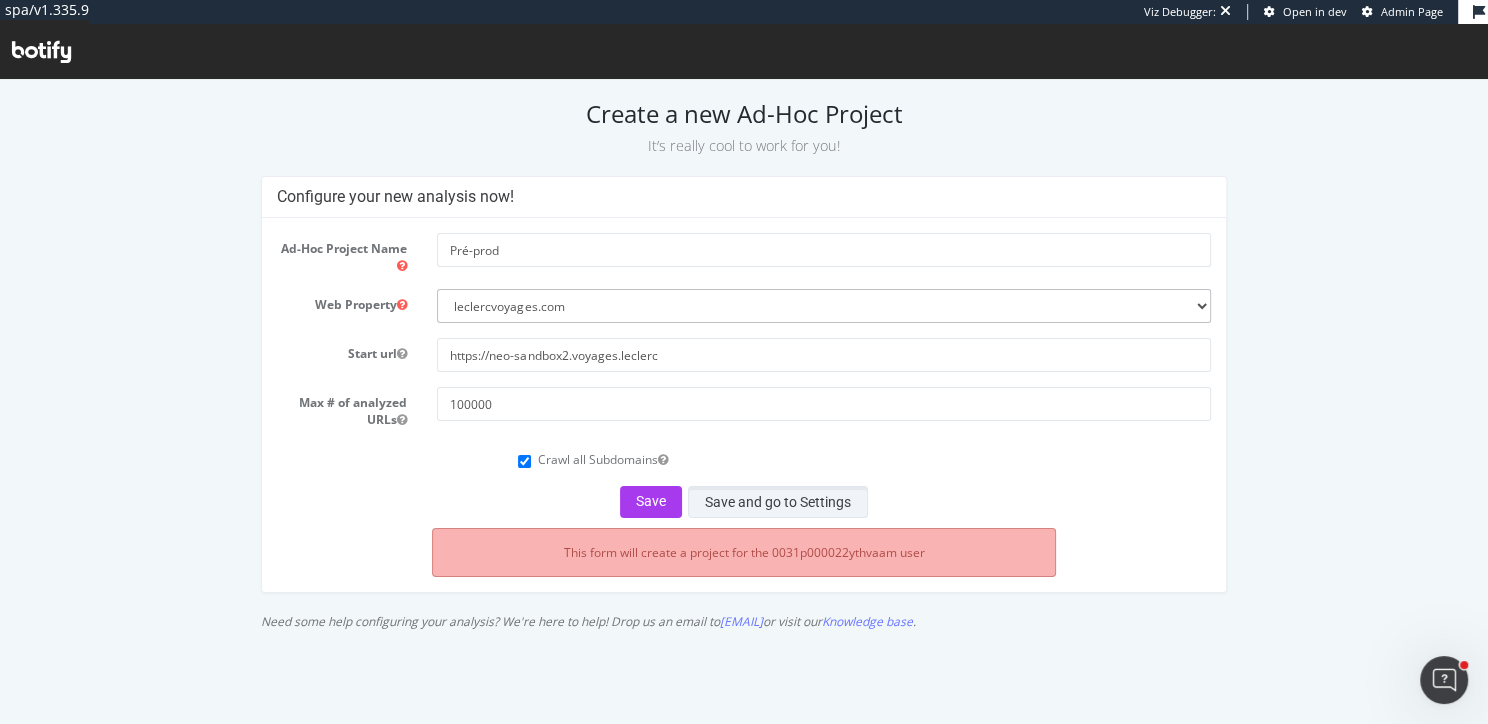 click on "Save and go to
Settings" at bounding box center [778, 502] 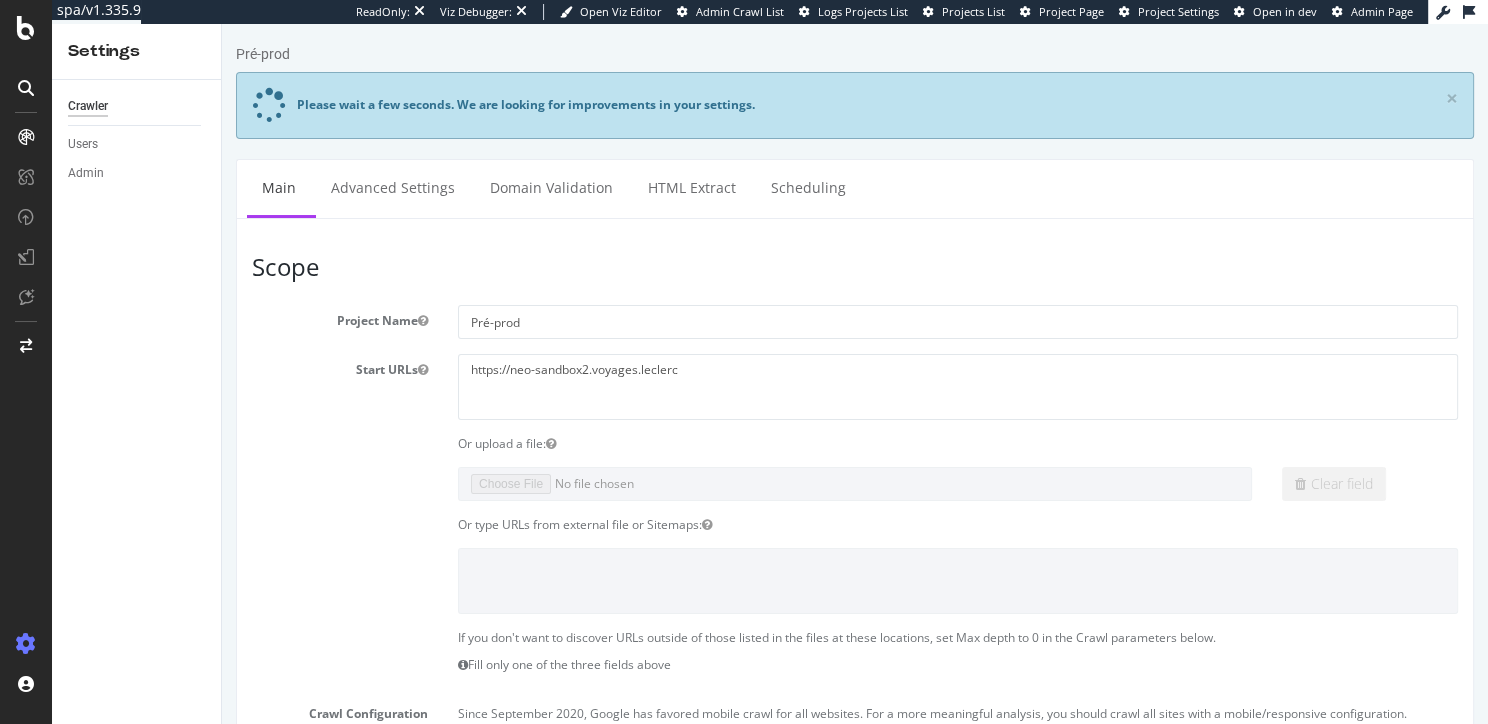 scroll, scrollTop: 0, scrollLeft: 0, axis: both 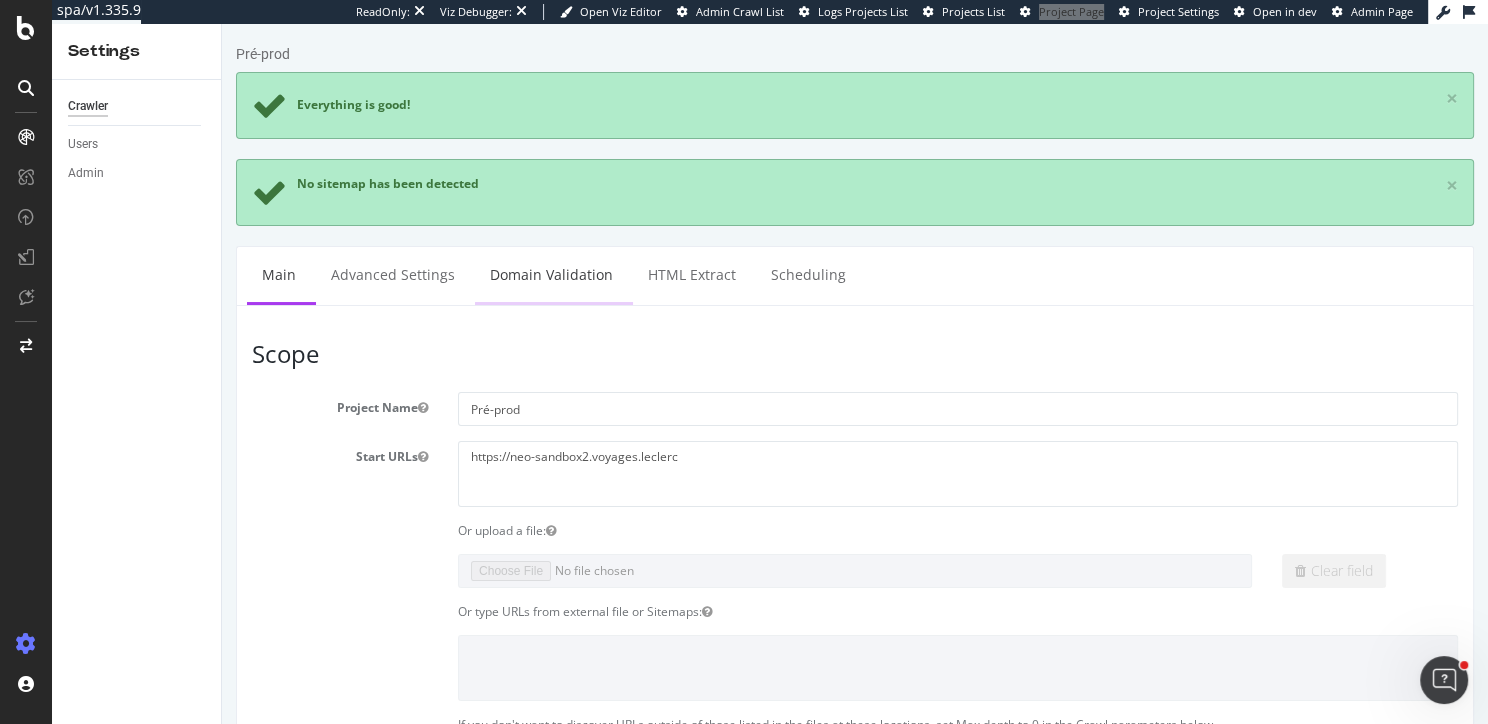 click on "Domain Validation" at bounding box center (551, 274) 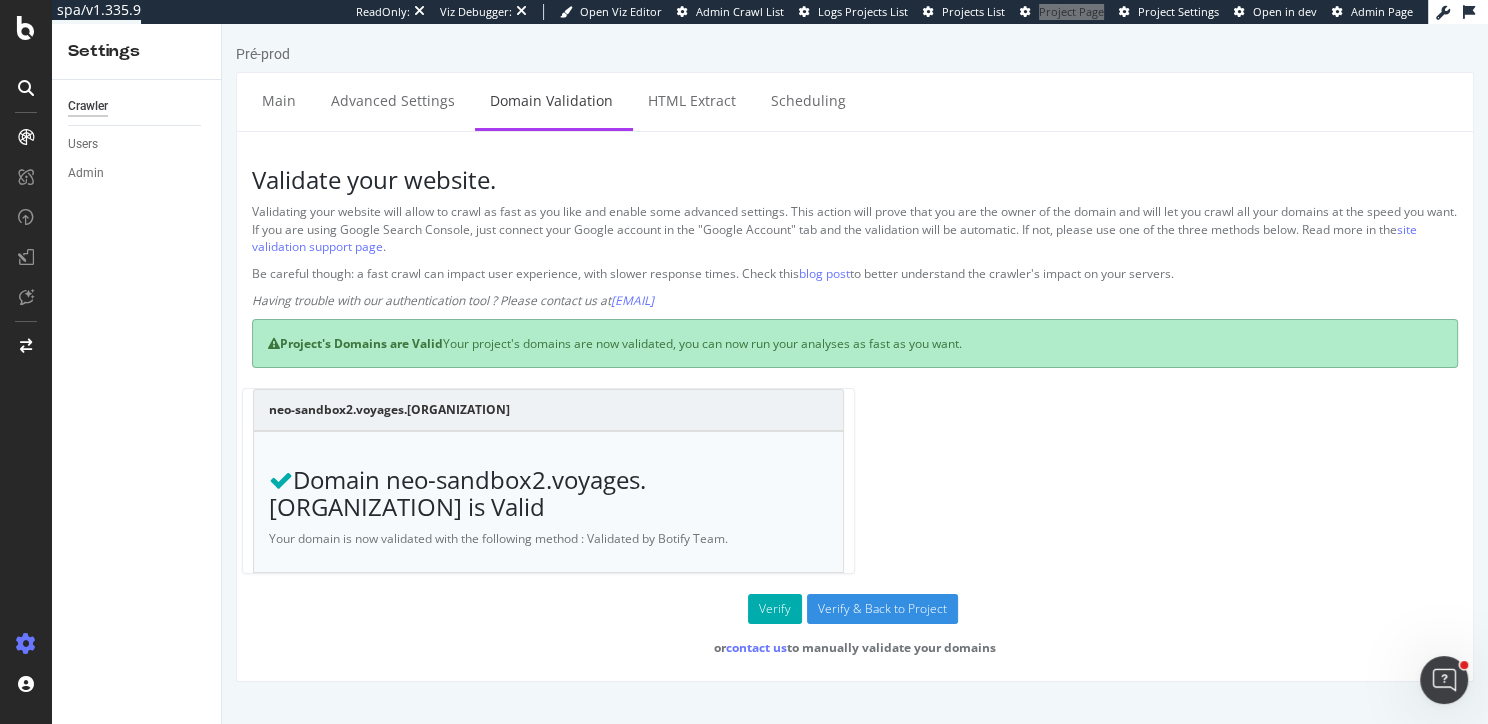 scroll, scrollTop: 0, scrollLeft: 0, axis: both 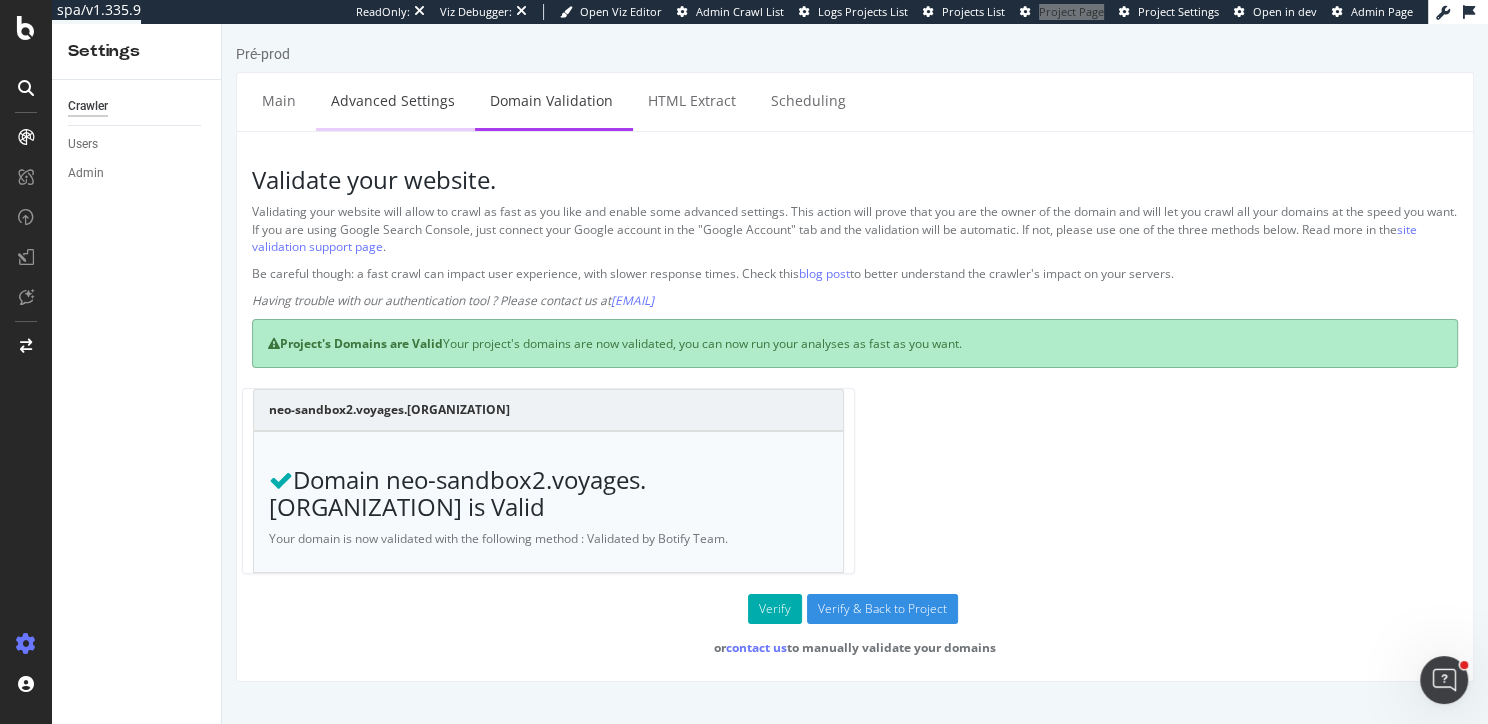 click on "Advanced Settings" at bounding box center [393, 100] 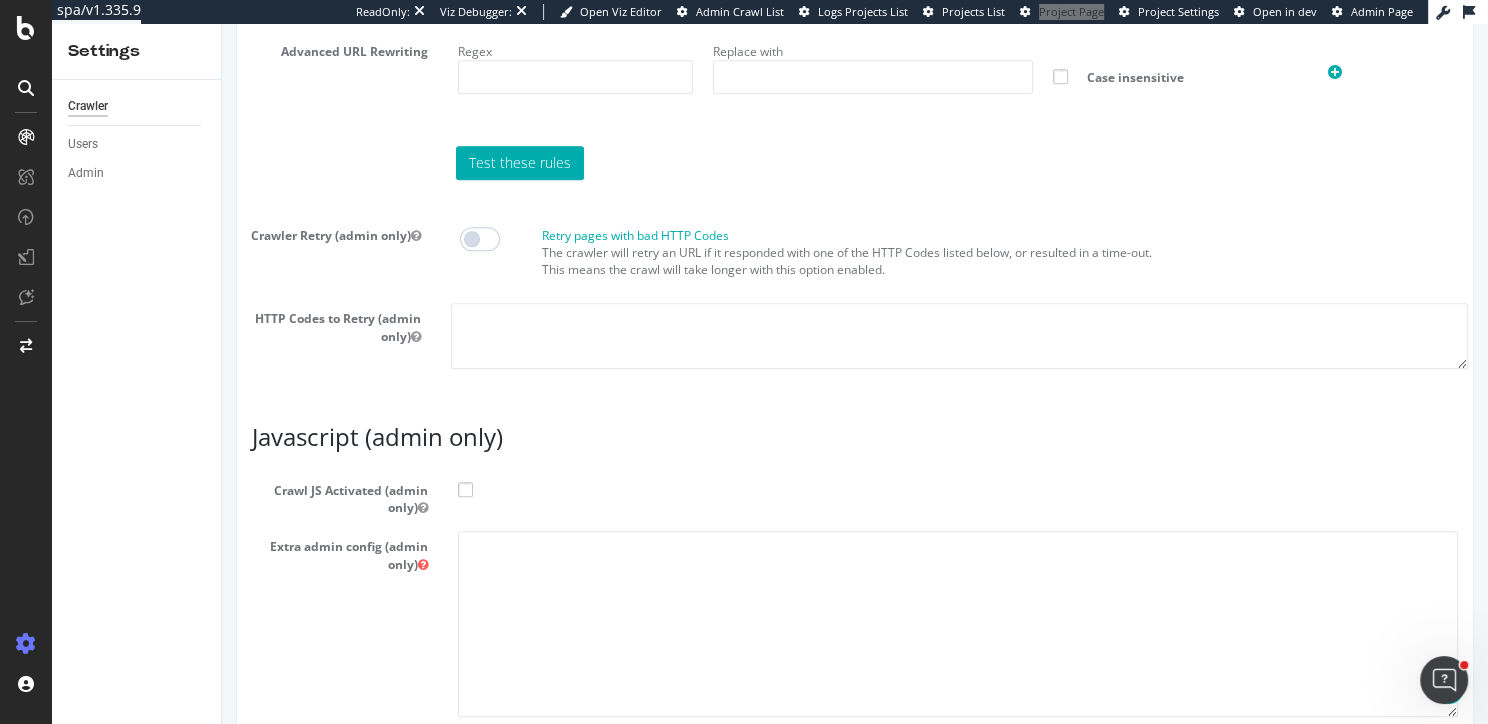 scroll, scrollTop: 1680, scrollLeft: 0, axis: vertical 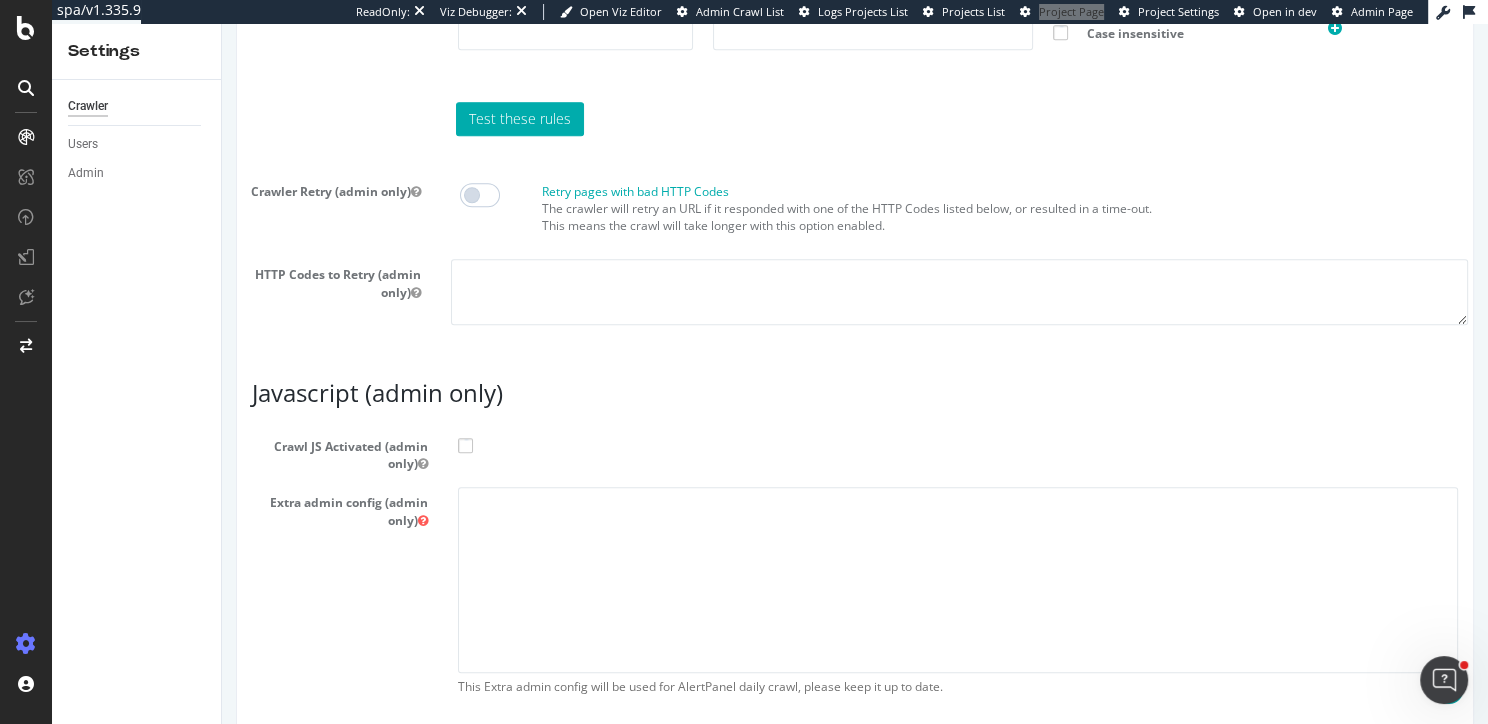click on "Crawl JS Activated (admin only)" at bounding box center (855, 451) 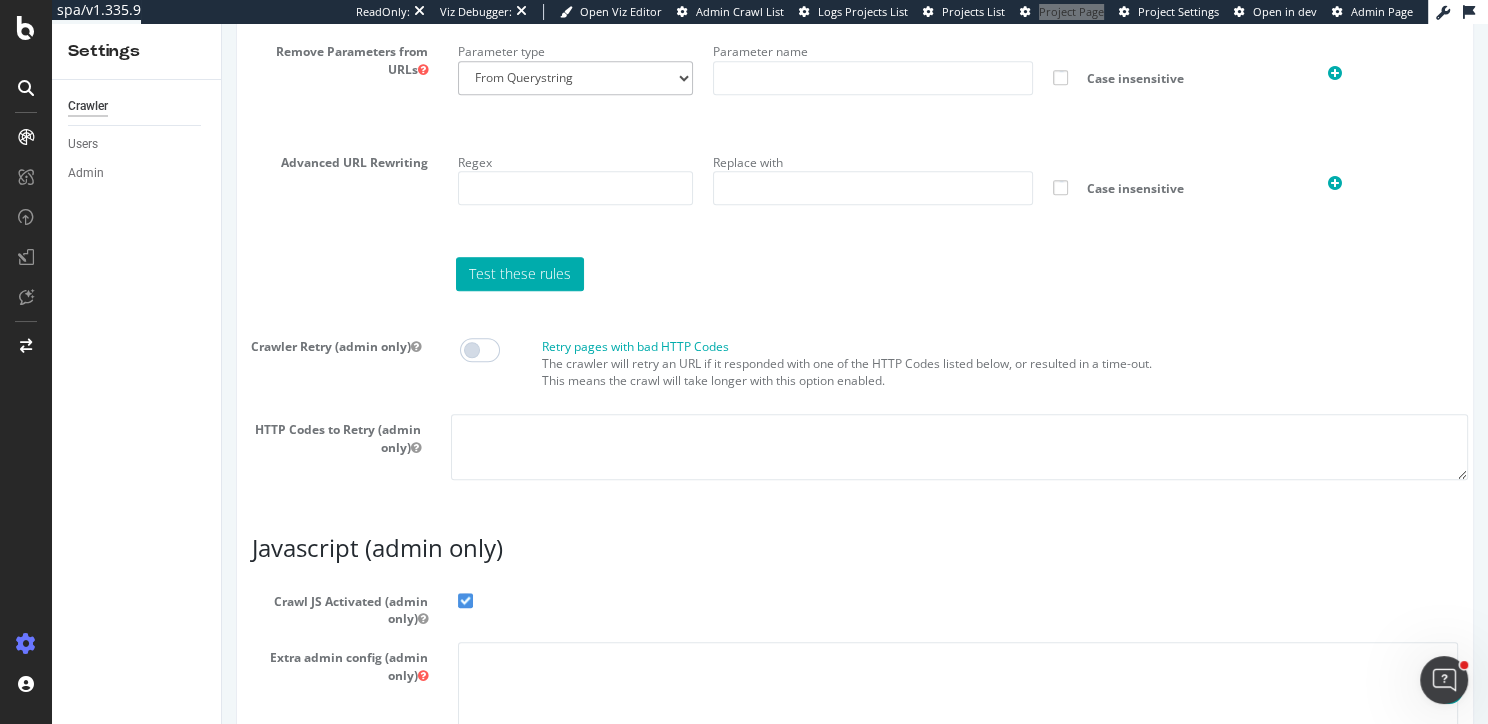 scroll, scrollTop: 1446, scrollLeft: 0, axis: vertical 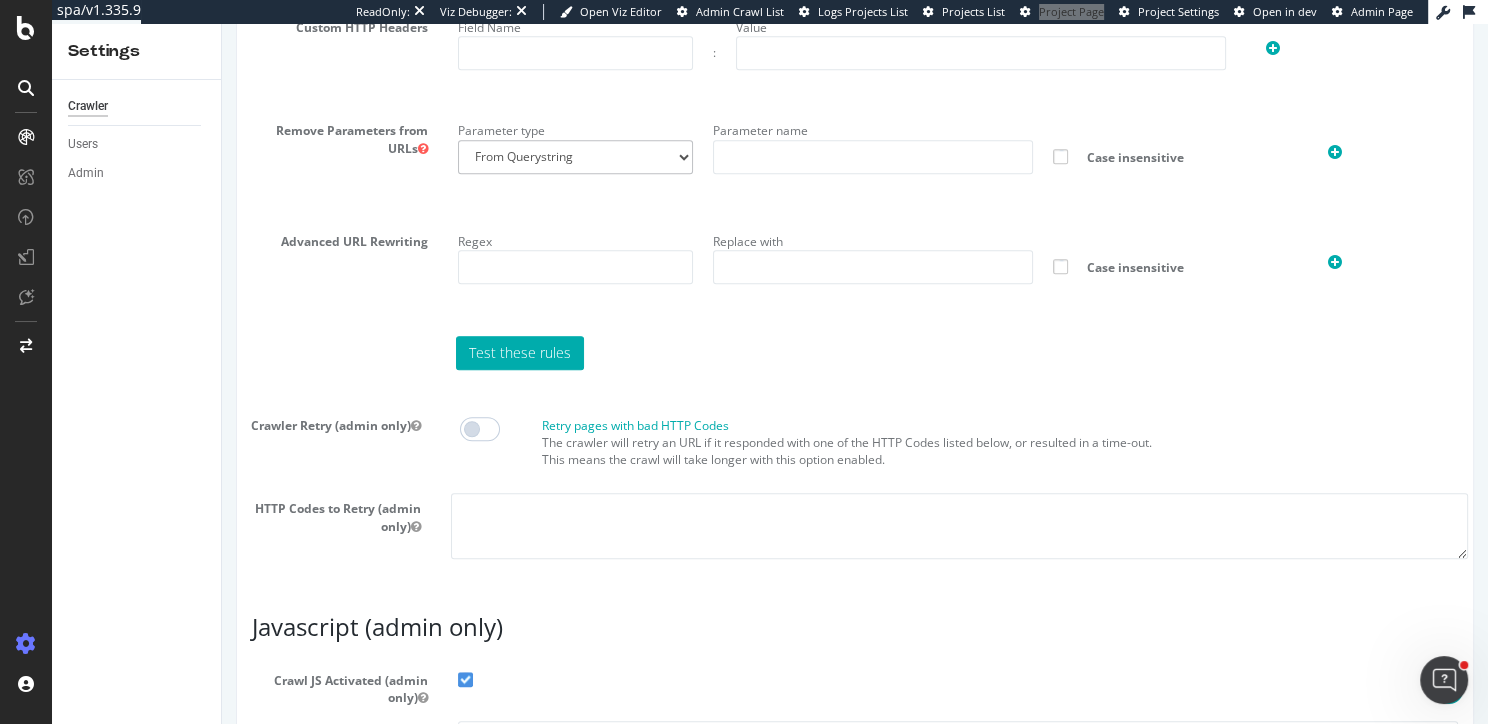 click at bounding box center (480, 429) 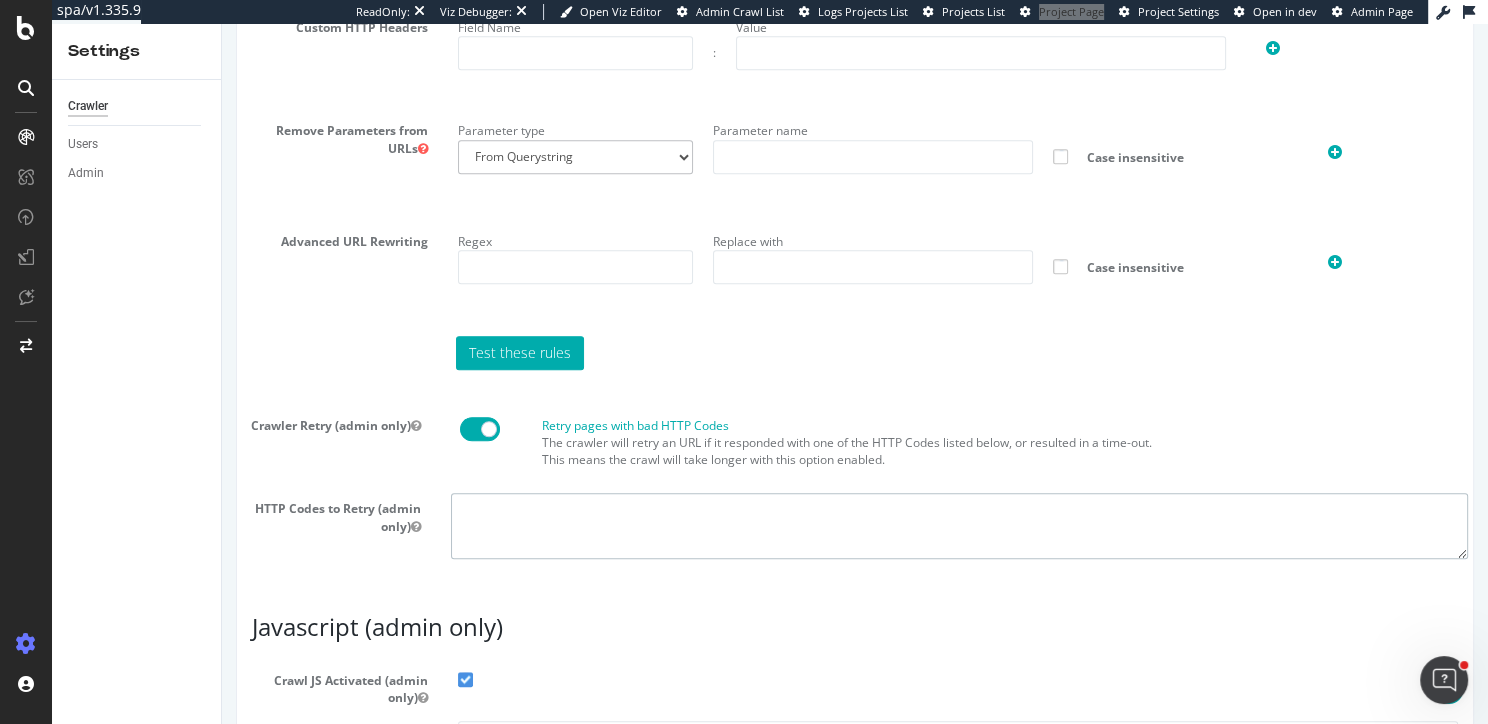 click at bounding box center (959, 525) 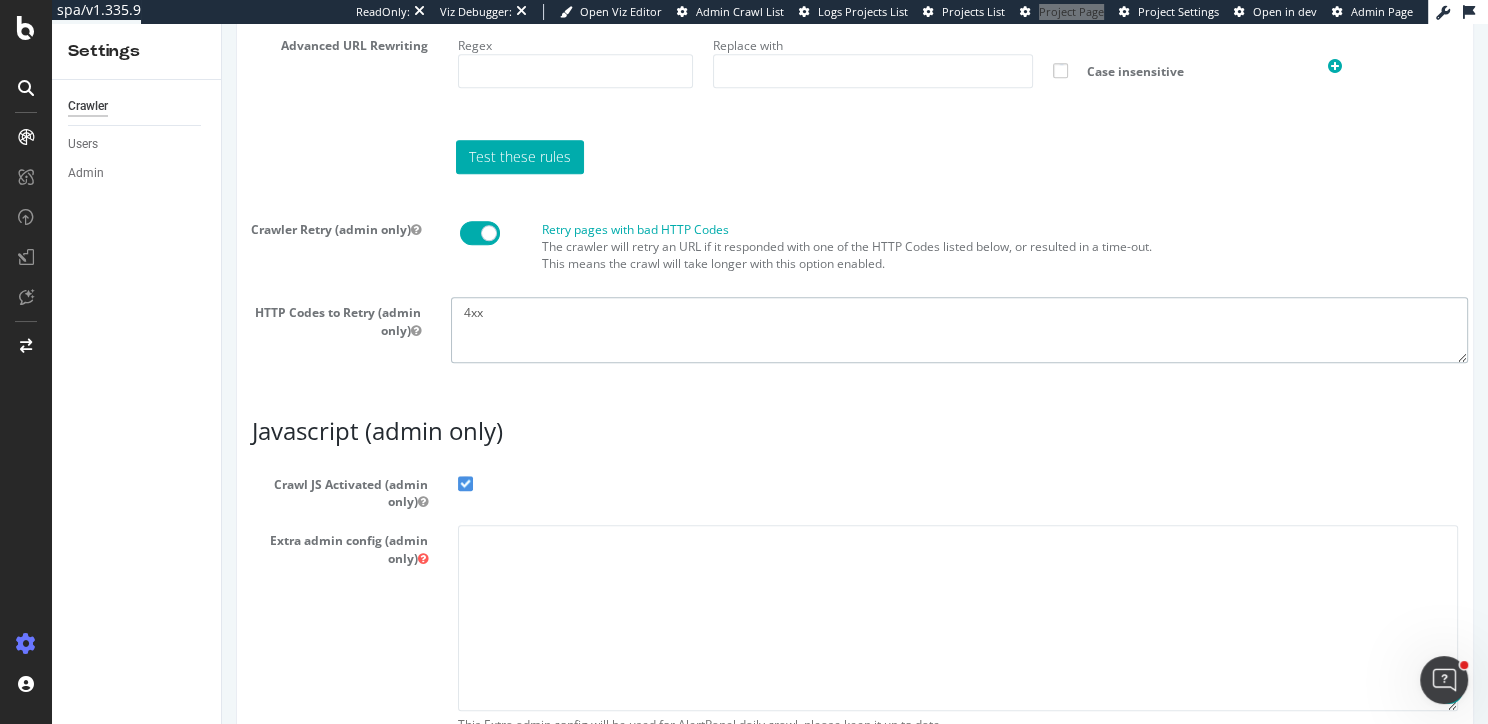 scroll, scrollTop: 1771, scrollLeft: 0, axis: vertical 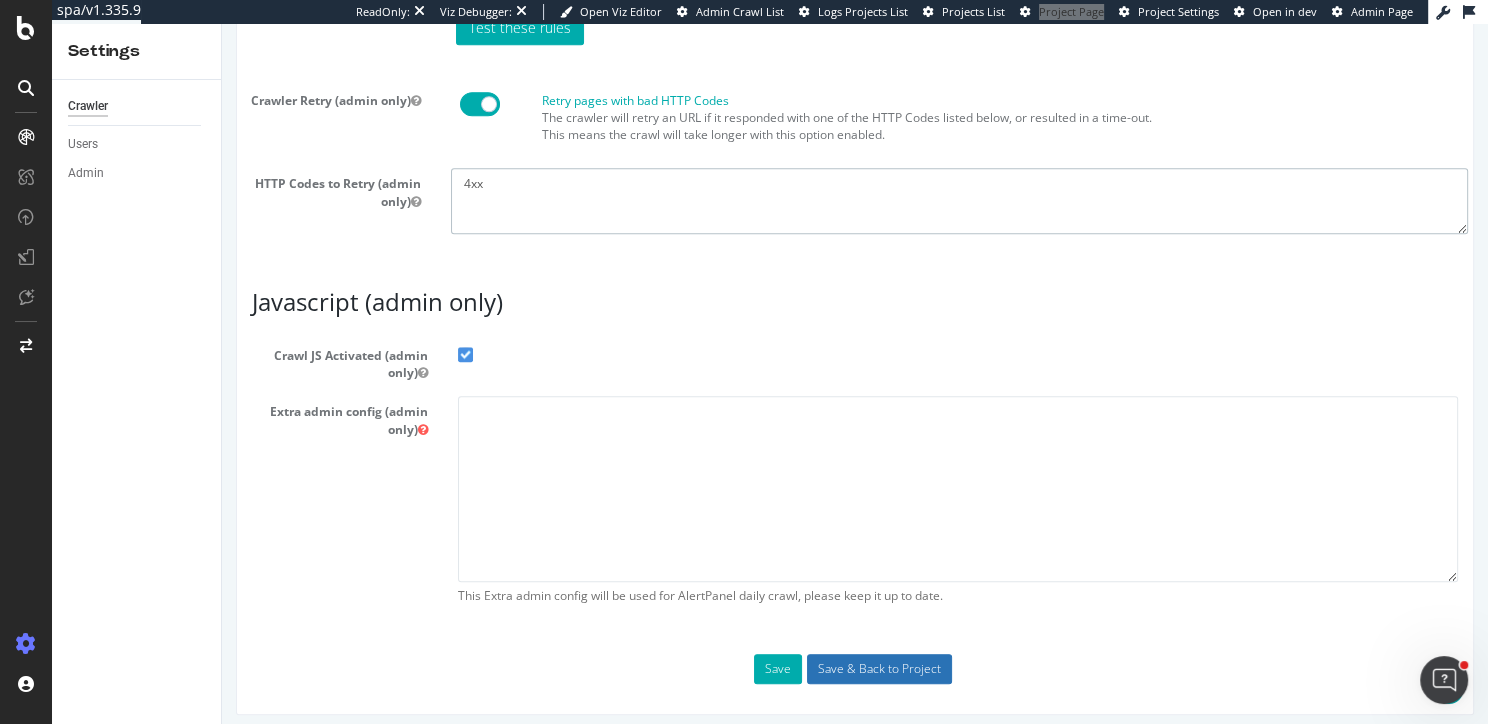type on "4xx" 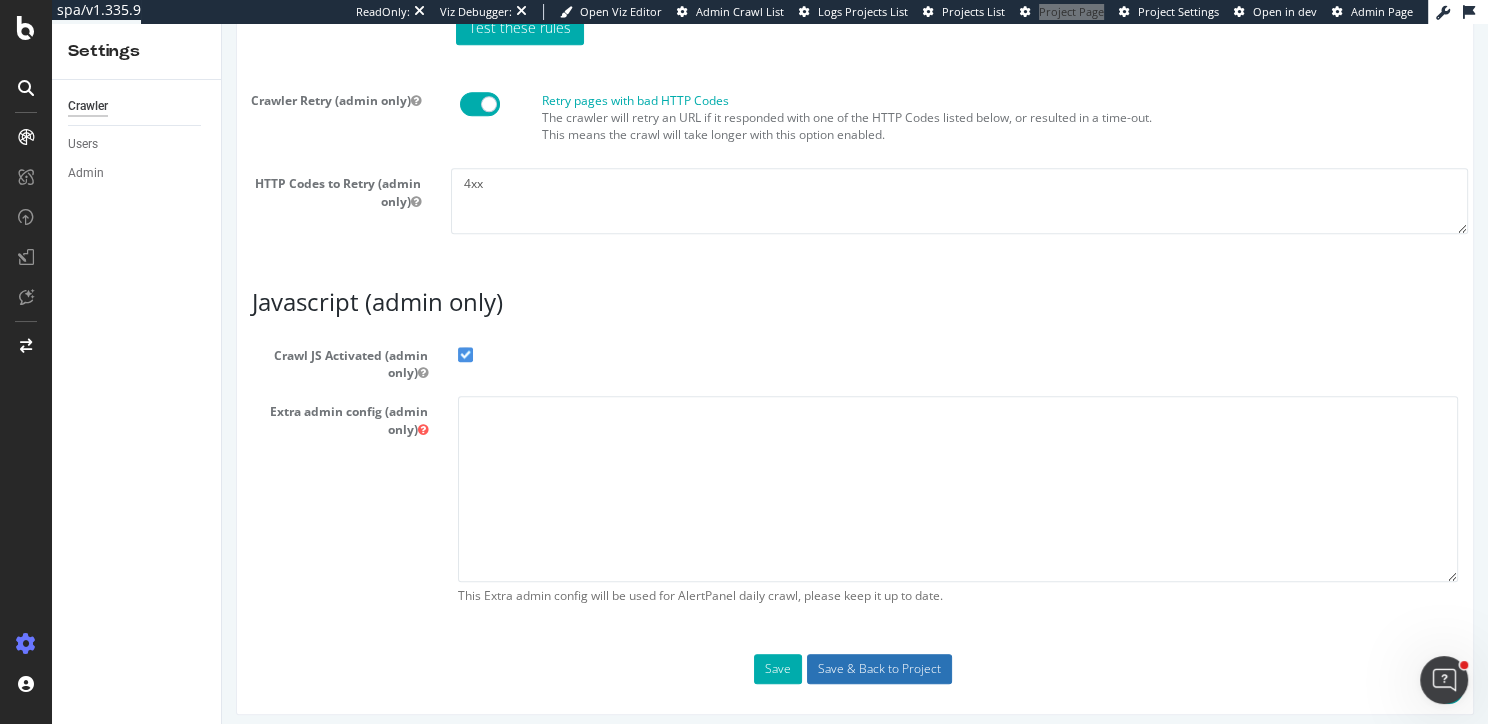 click on "Save & Back to Project" at bounding box center (879, 669) 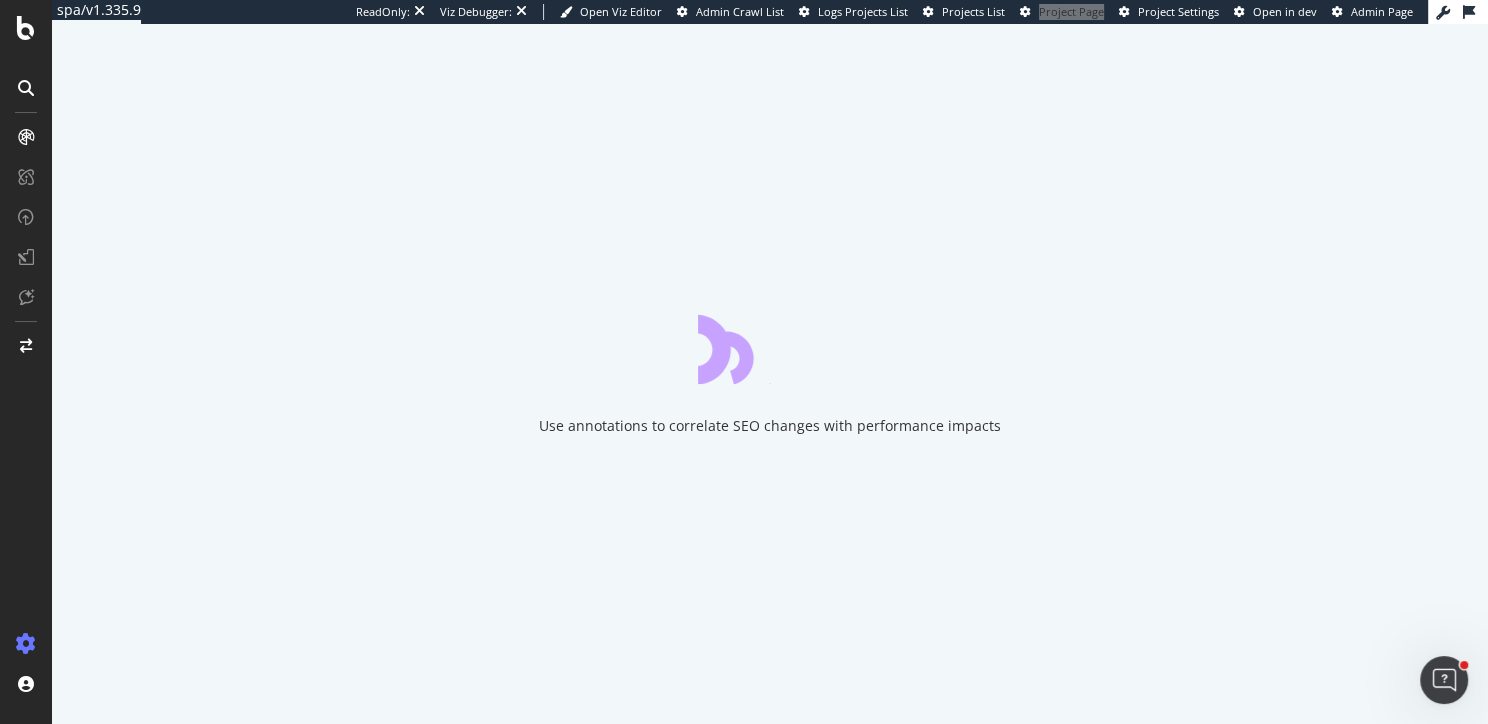 scroll, scrollTop: 0, scrollLeft: 0, axis: both 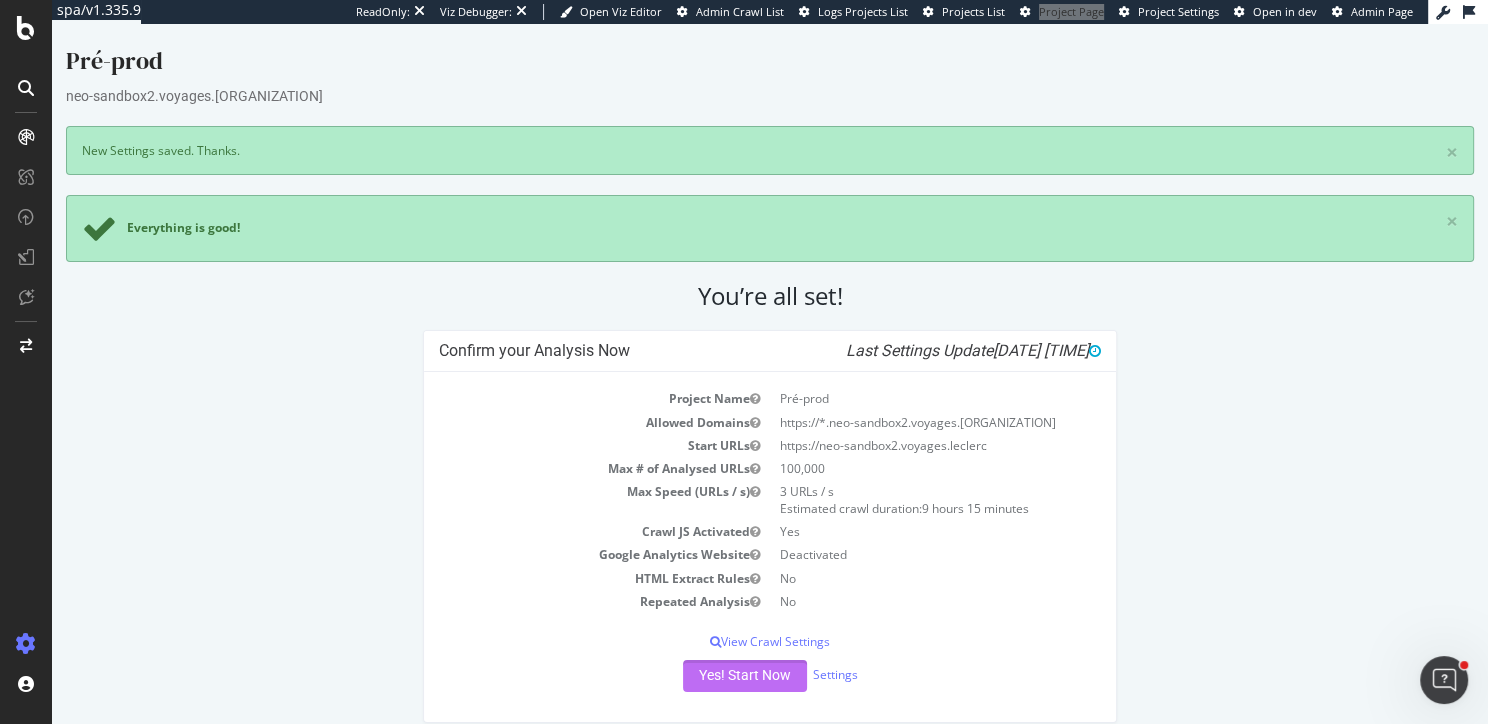 click on "Yes! Start Now" at bounding box center (745, 676) 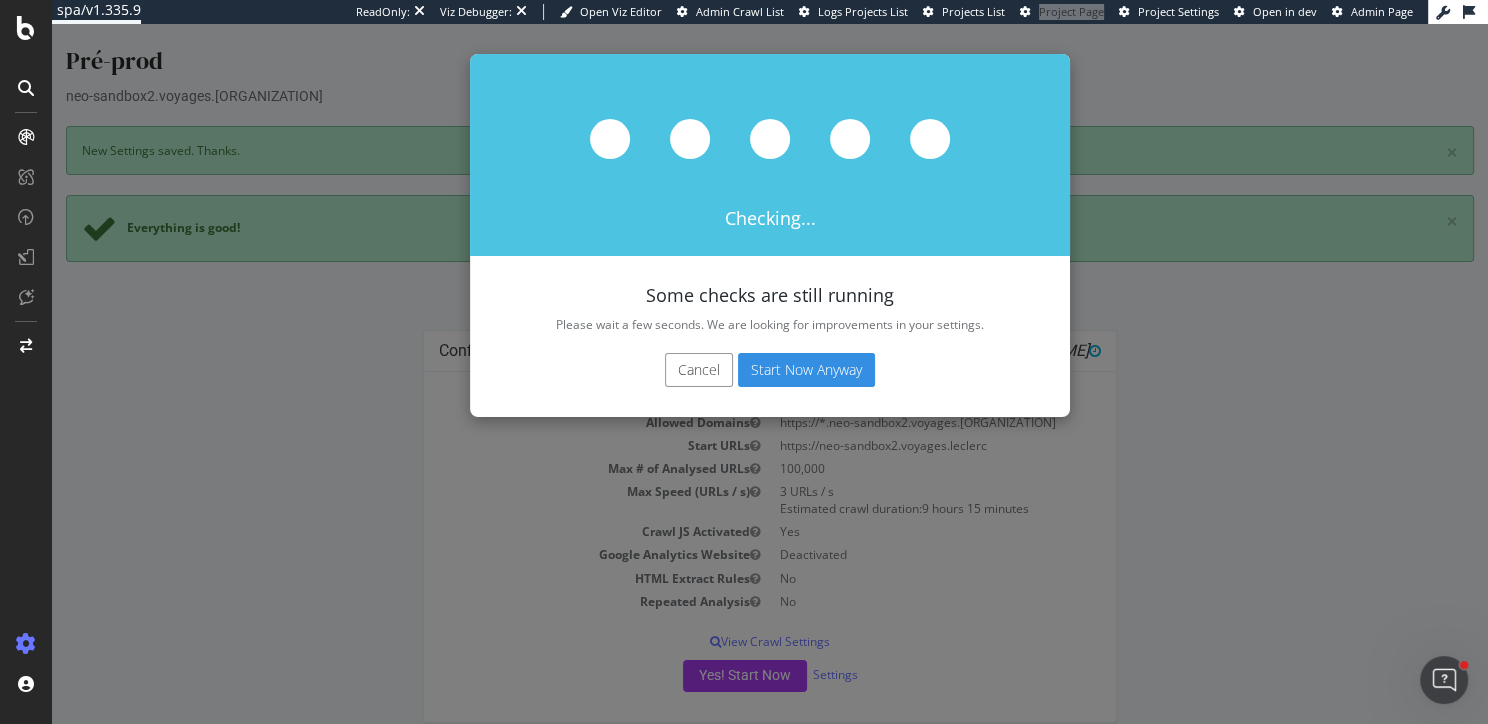 click on "Start Now Anyway" at bounding box center (806, 370) 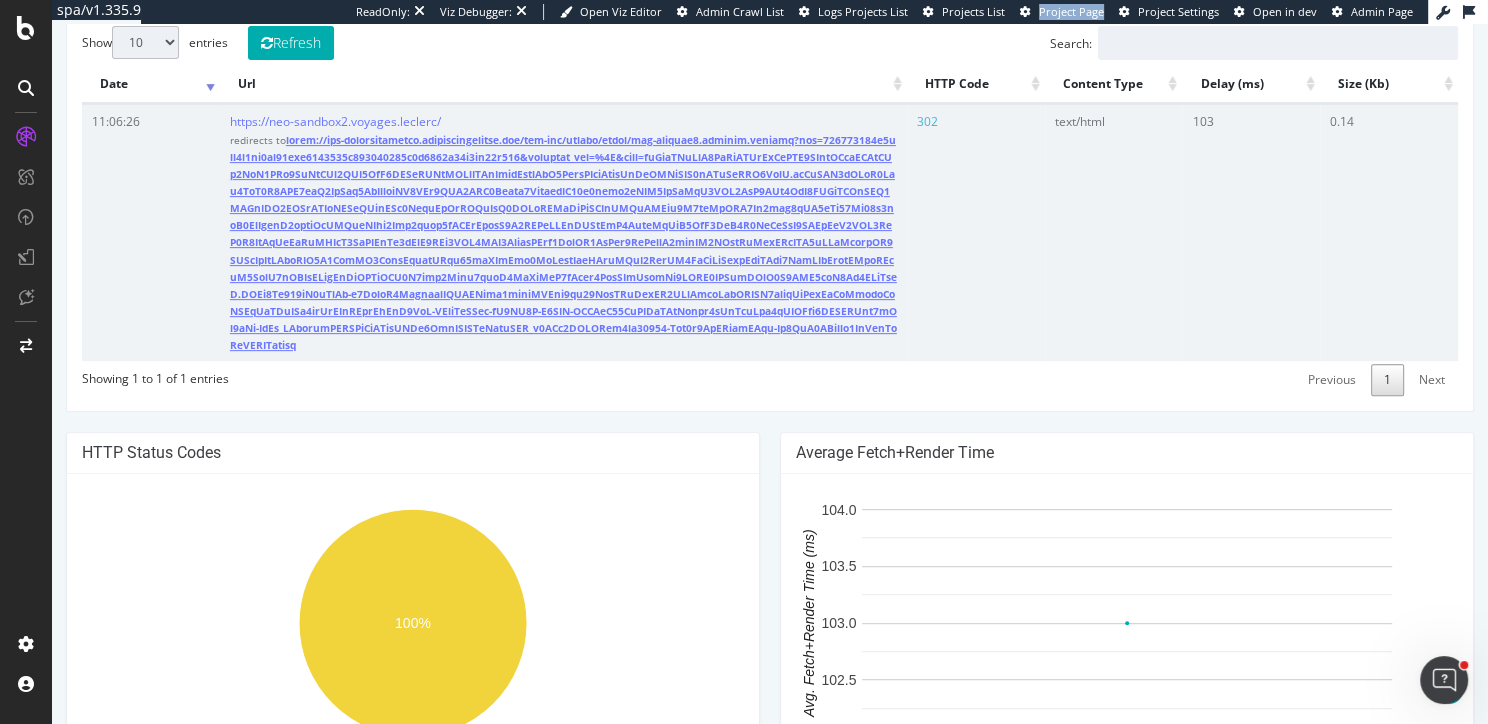 scroll, scrollTop: 642, scrollLeft: 0, axis: vertical 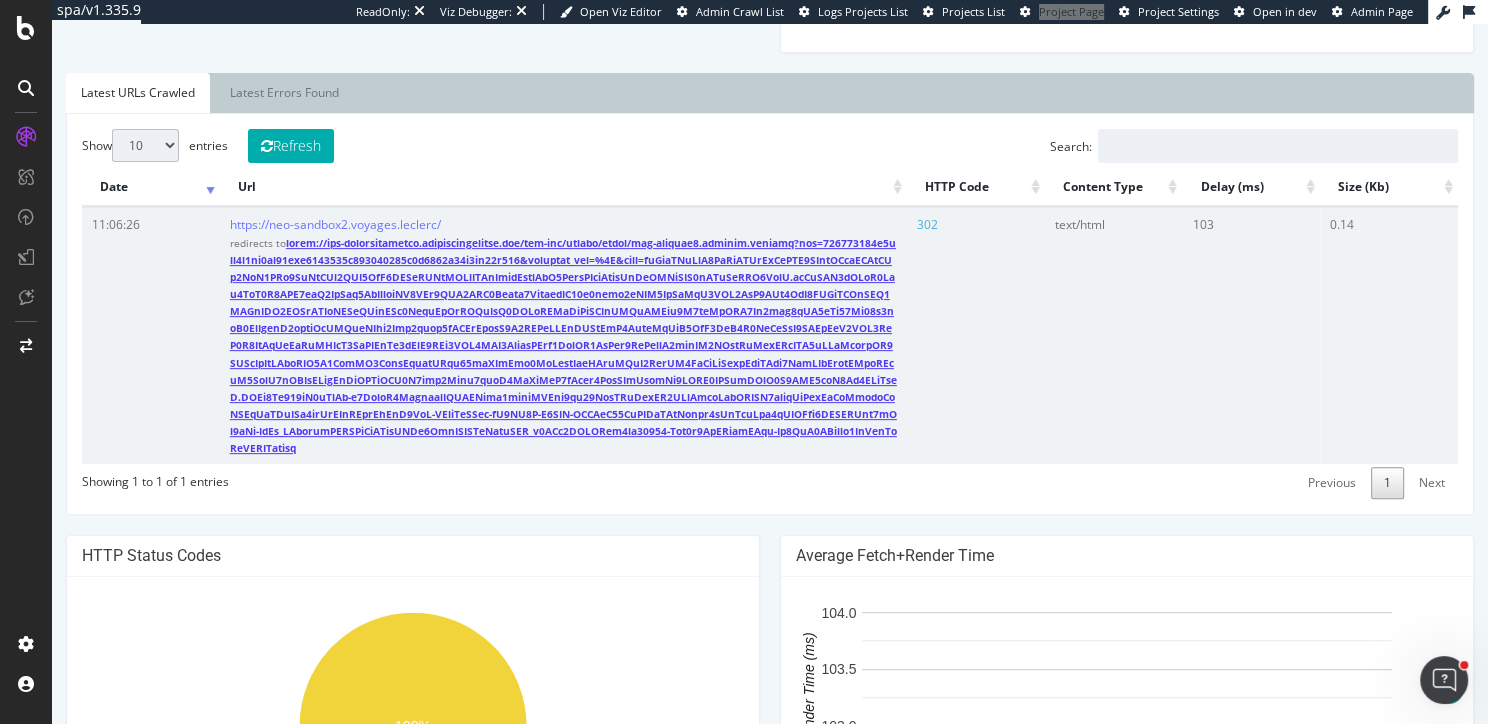 click at bounding box center [563, 346] 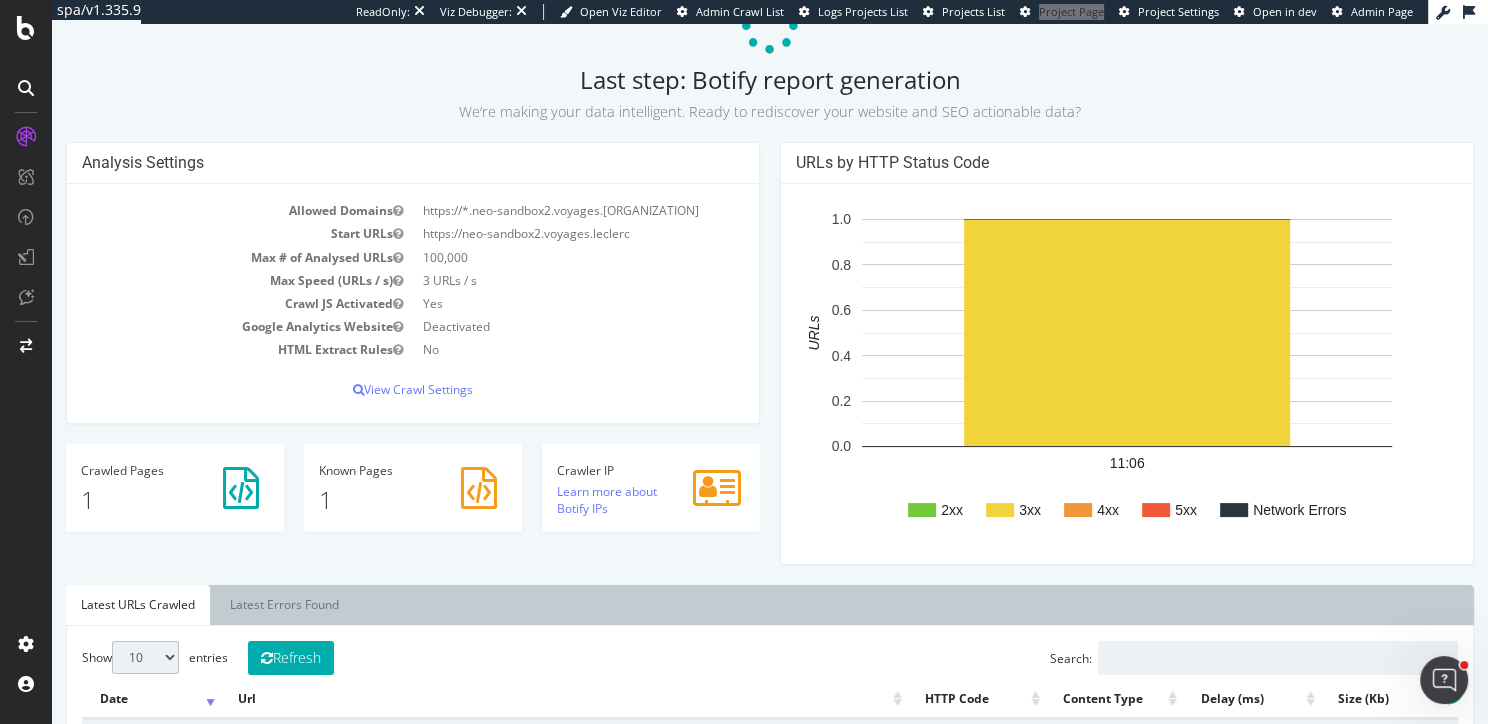 scroll, scrollTop: 291, scrollLeft: 0, axis: vertical 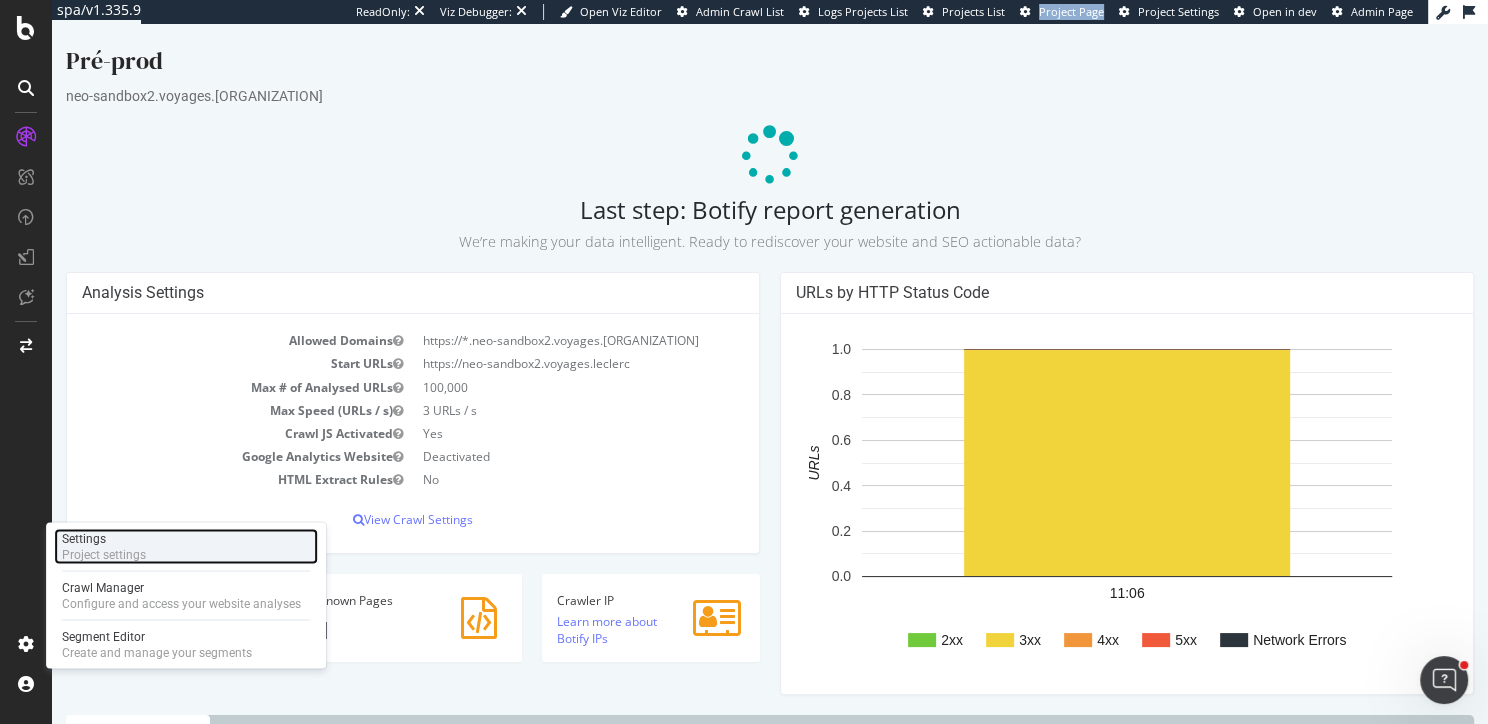 click on "Project settings" at bounding box center [104, 554] 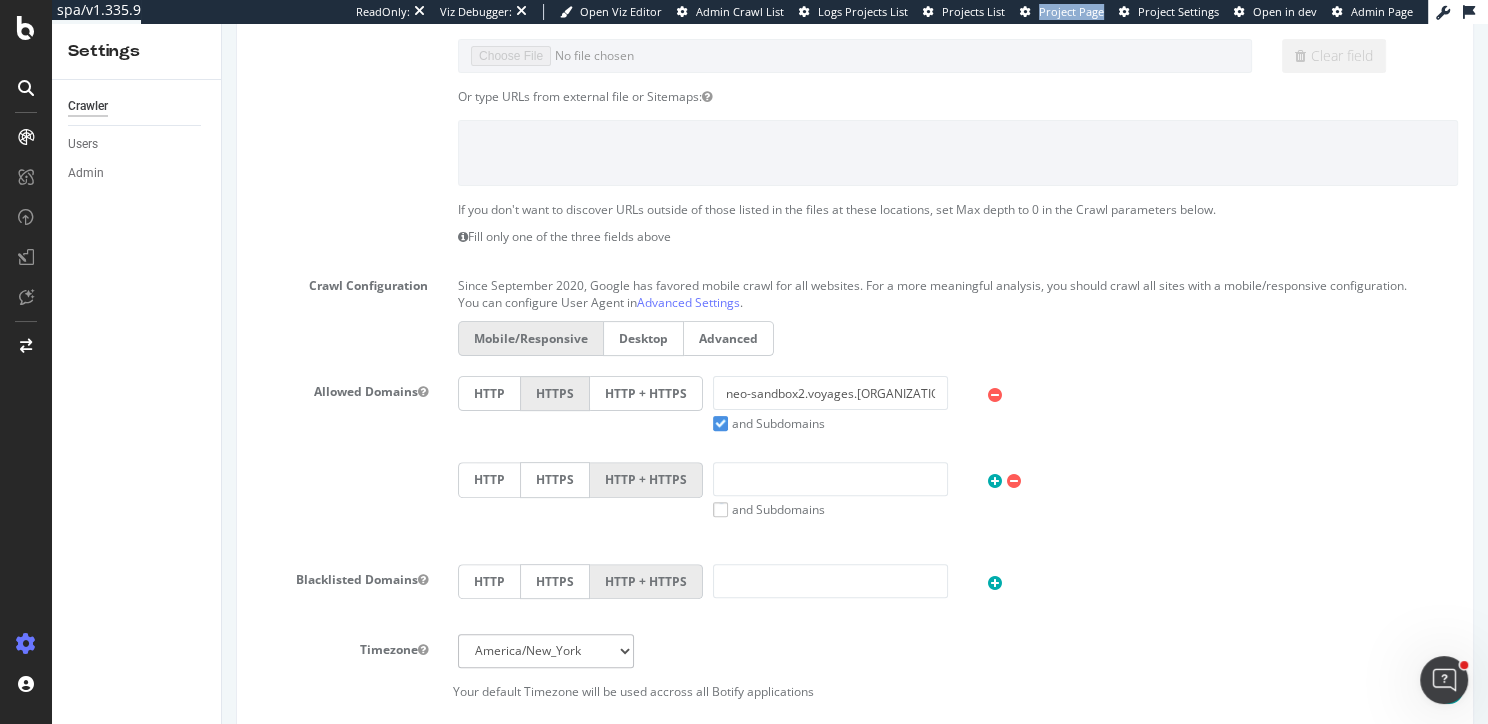 scroll, scrollTop: 0, scrollLeft: 0, axis: both 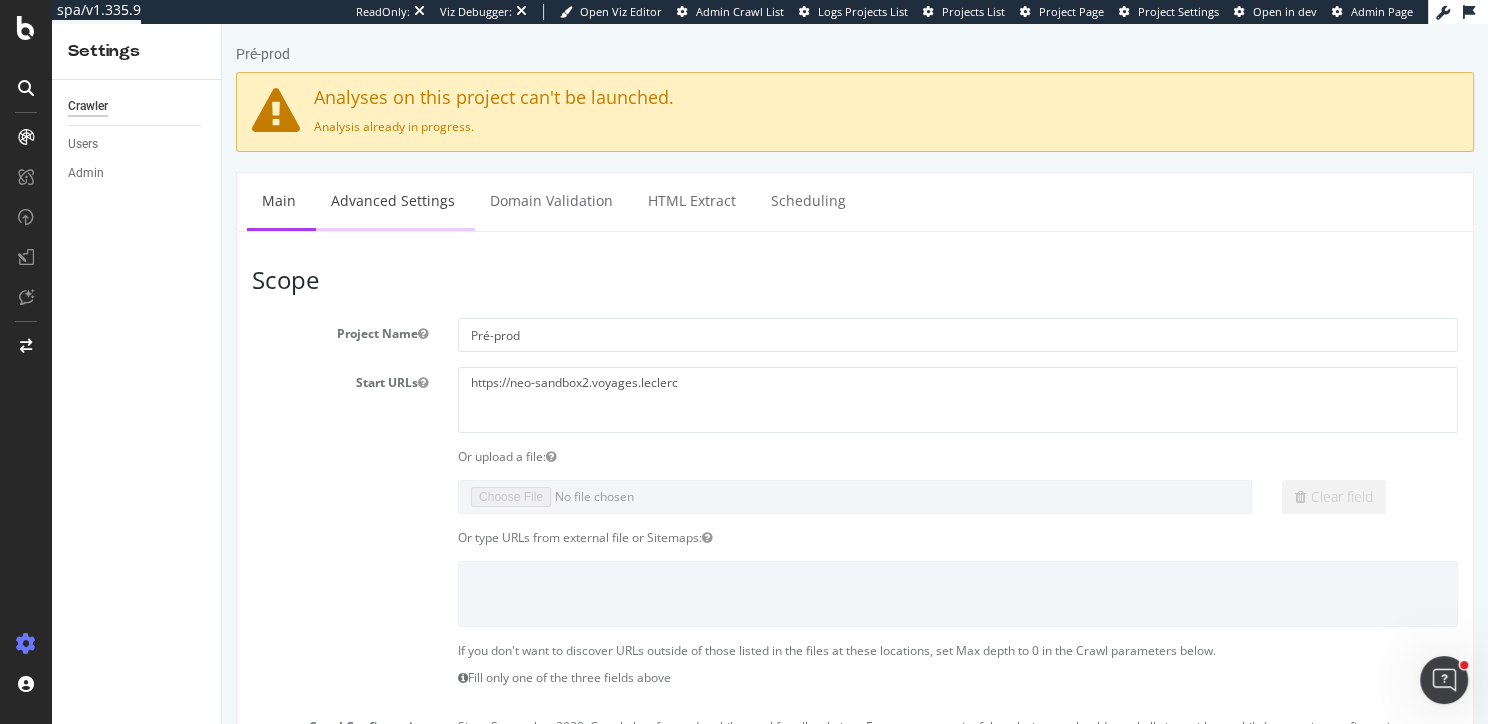 click on "Advanced Settings" at bounding box center [393, 200] 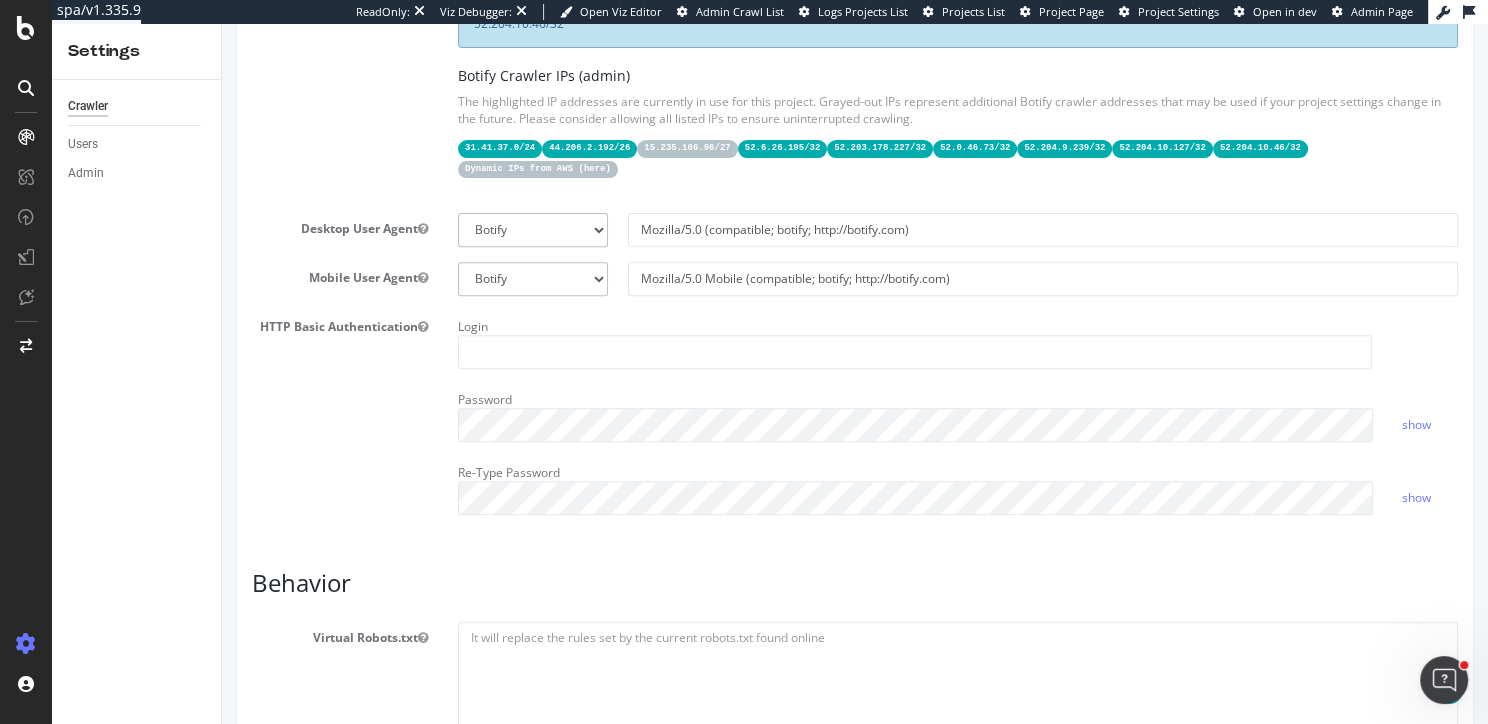 scroll, scrollTop: 615, scrollLeft: 0, axis: vertical 